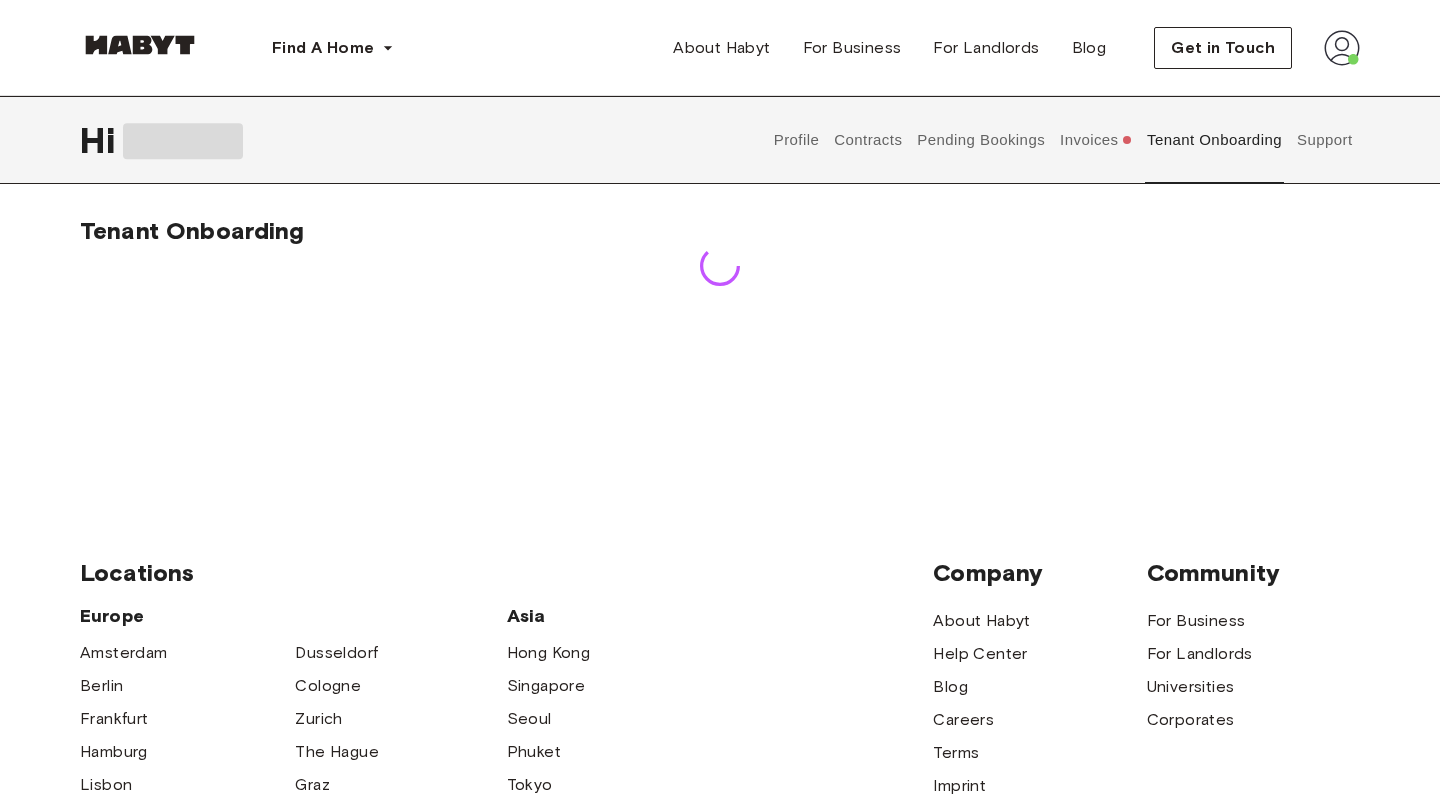 scroll, scrollTop: 0, scrollLeft: 0, axis: both 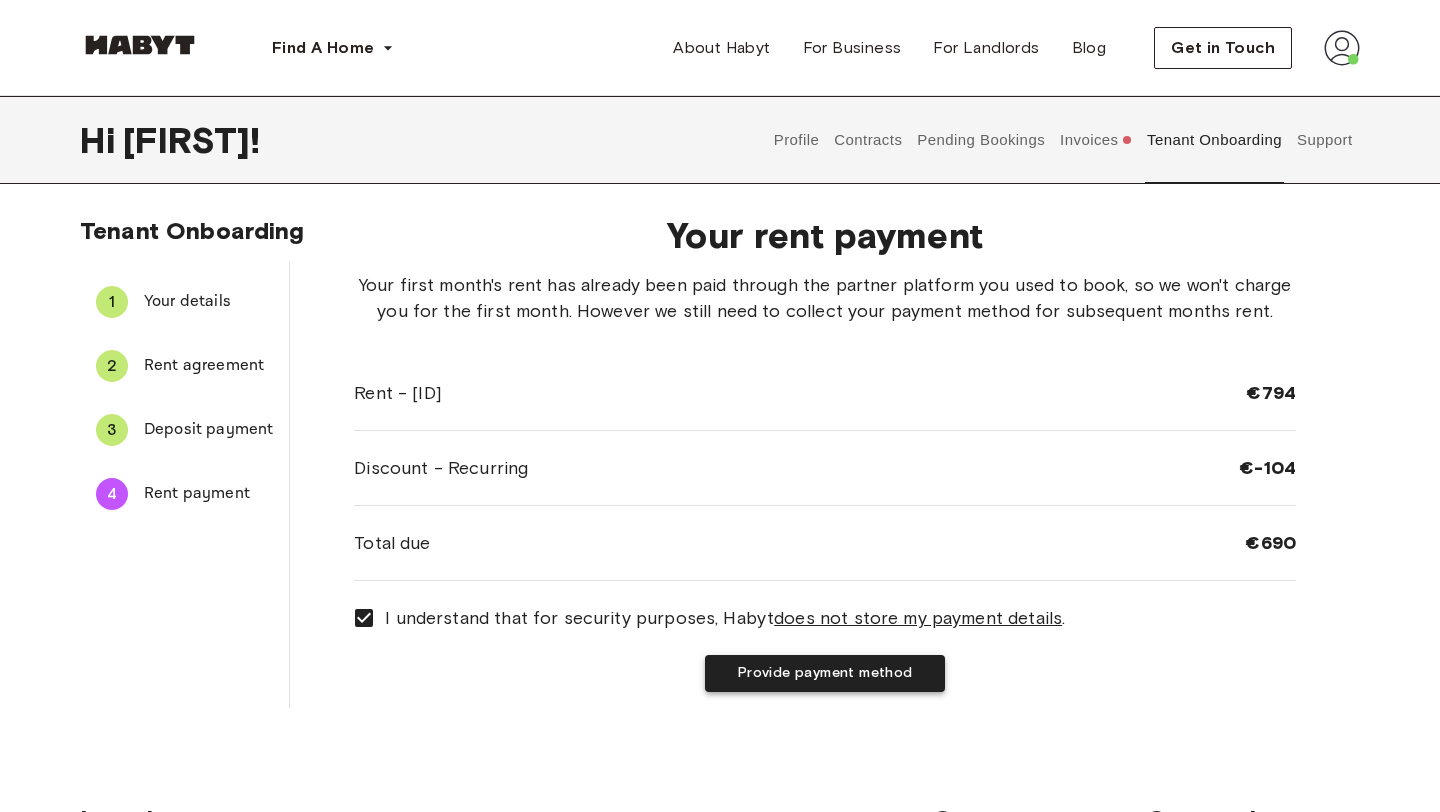 click on "Provide payment method" at bounding box center [825, 673] 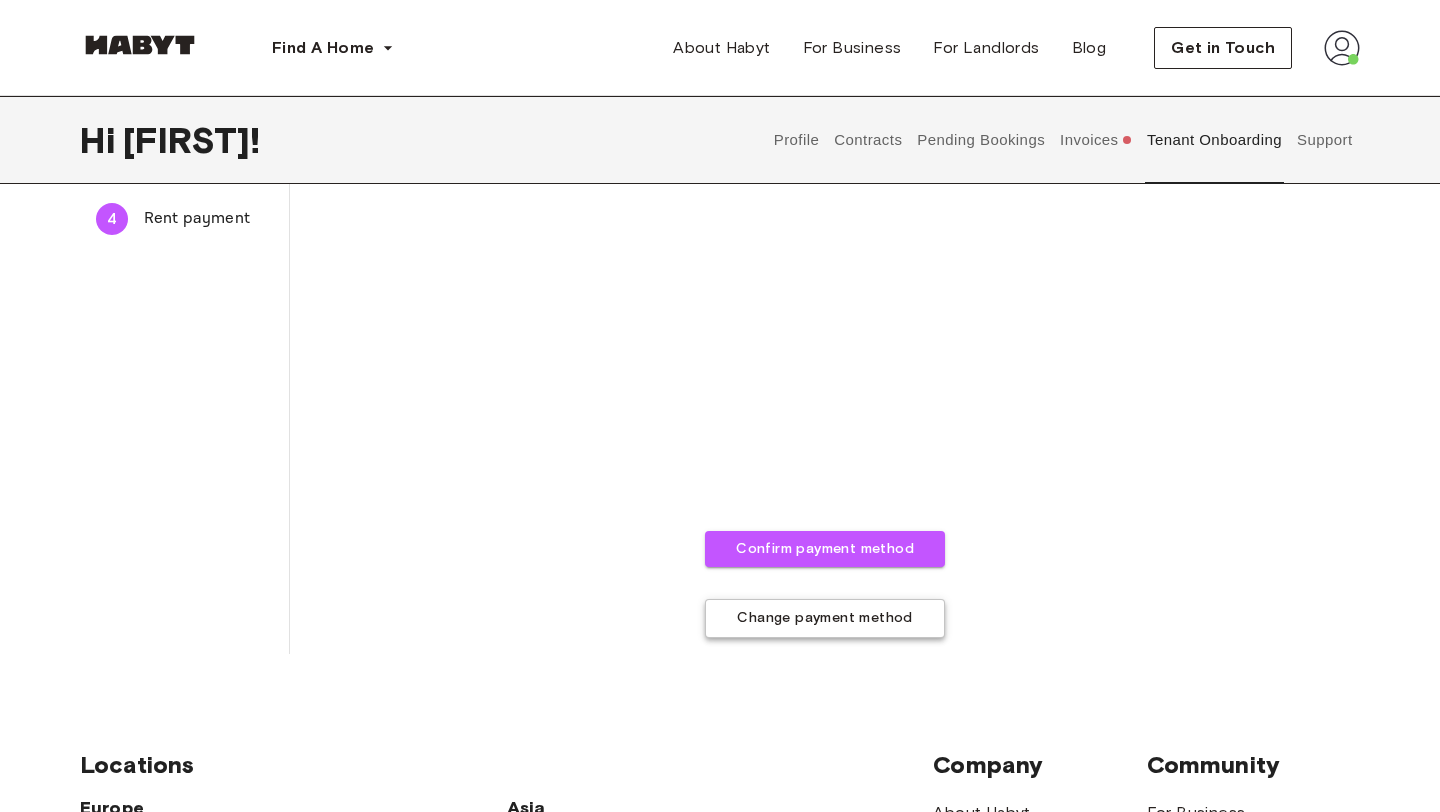 scroll, scrollTop: 271, scrollLeft: 0, axis: vertical 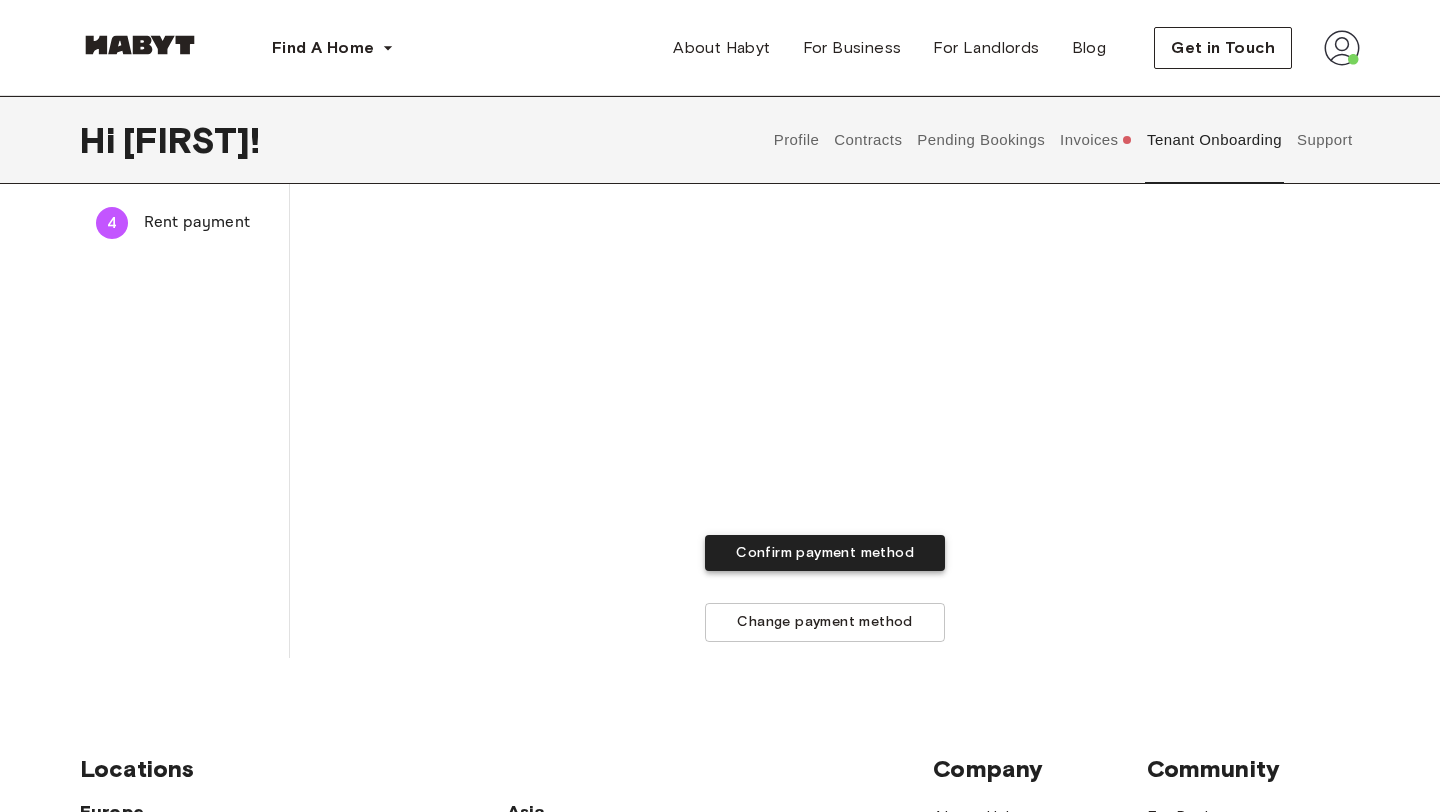 click on "Confirm payment method" at bounding box center [825, 553] 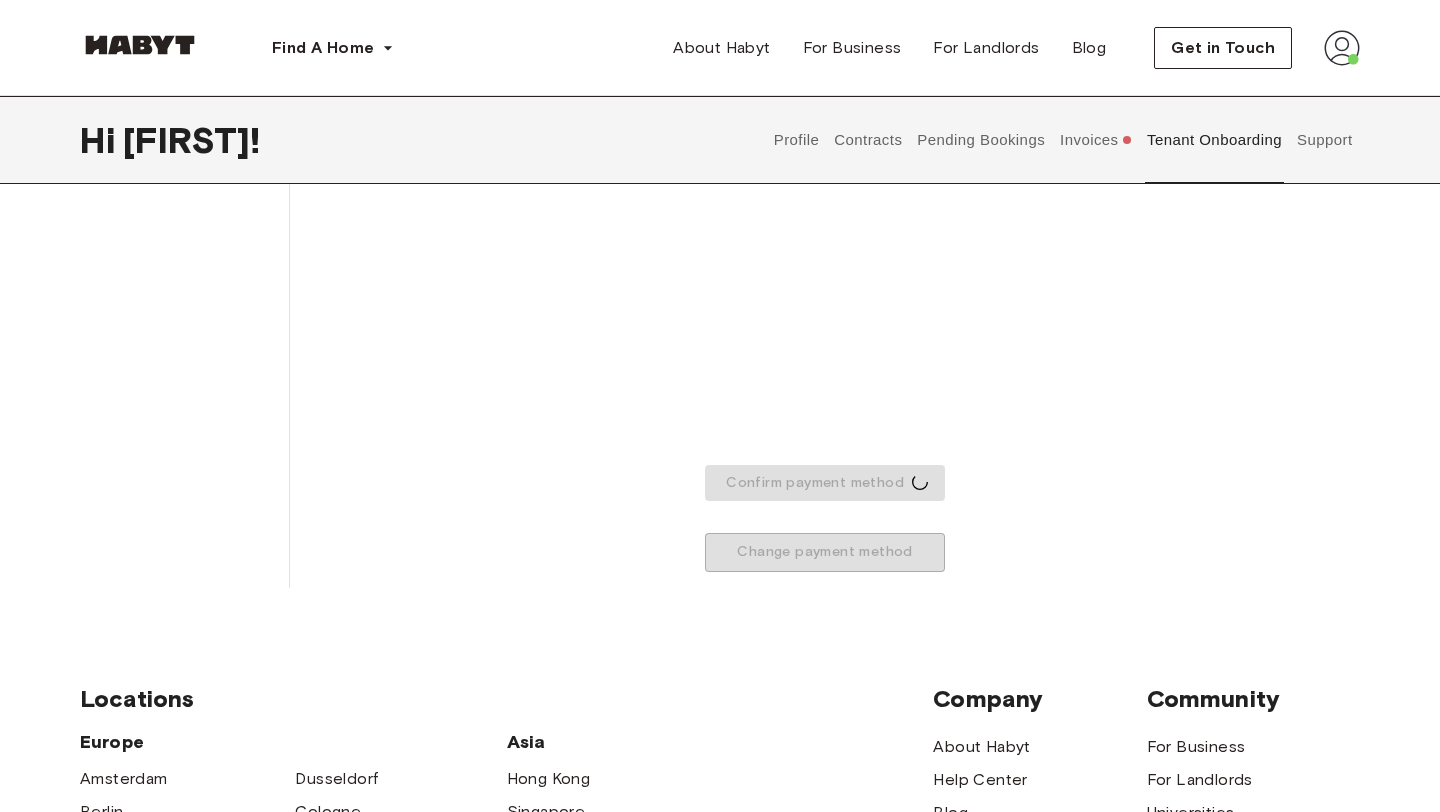 scroll, scrollTop: 345, scrollLeft: 0, axis: vertical 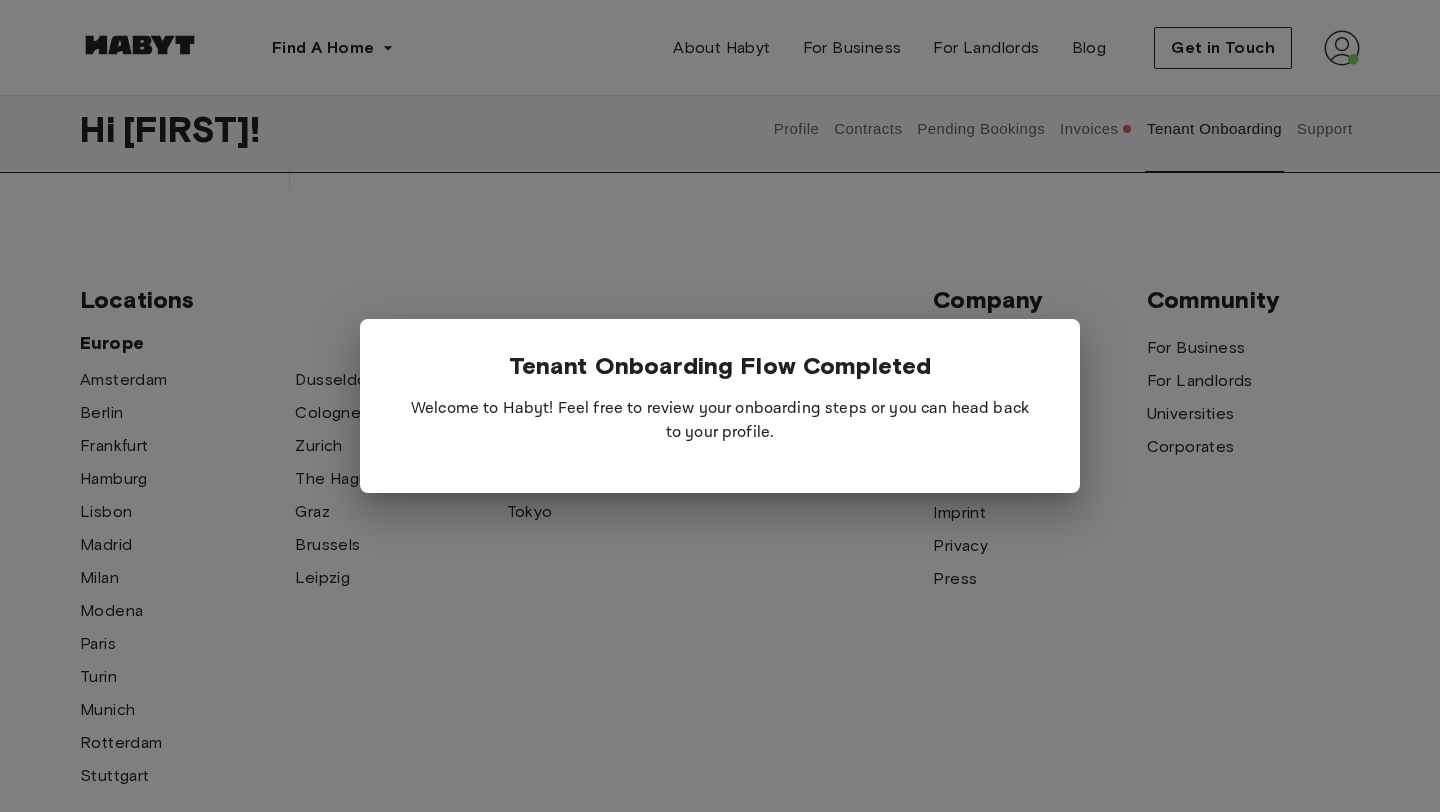 click at bounding box center (720, 406) 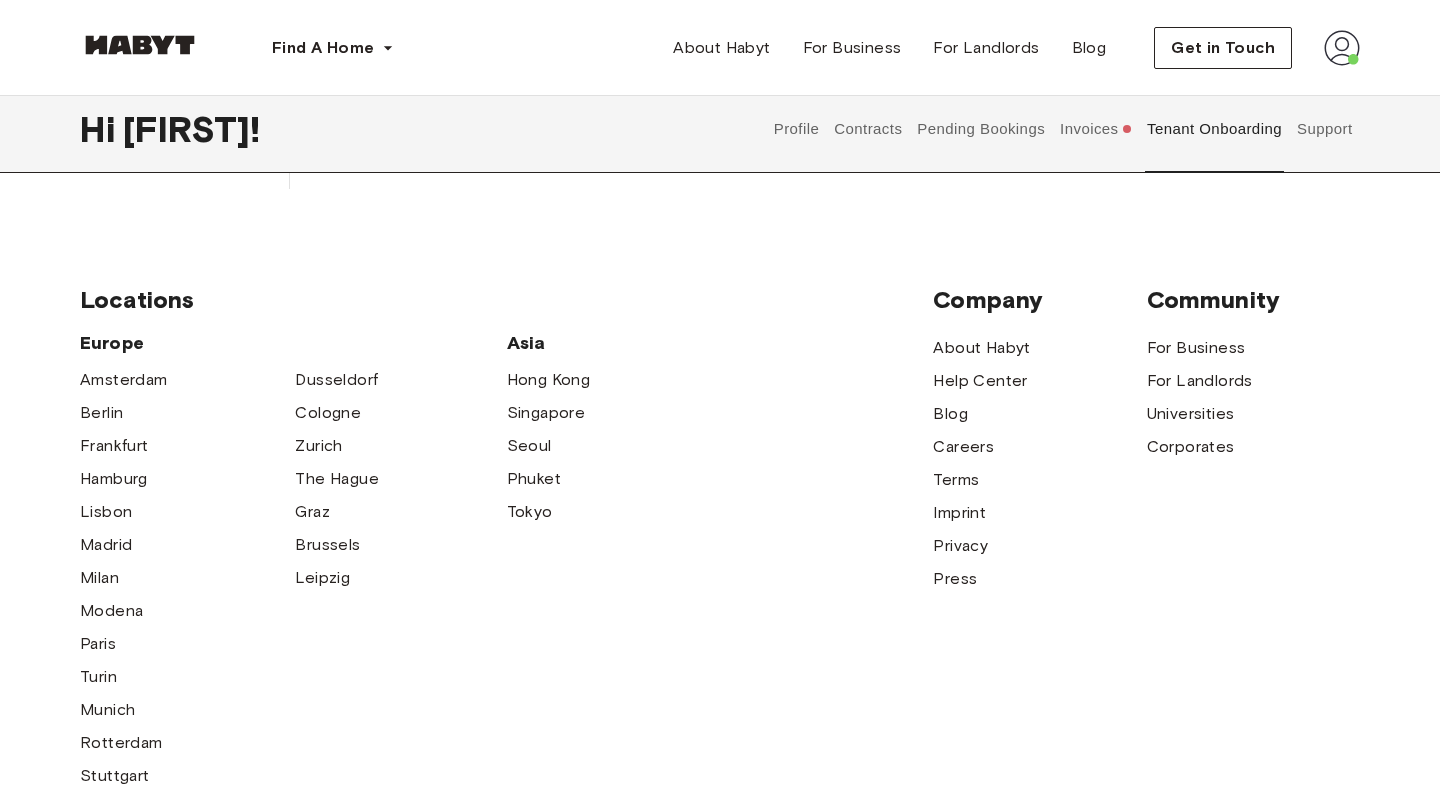 click on "Invoices" at bounding box center [1096, 129] 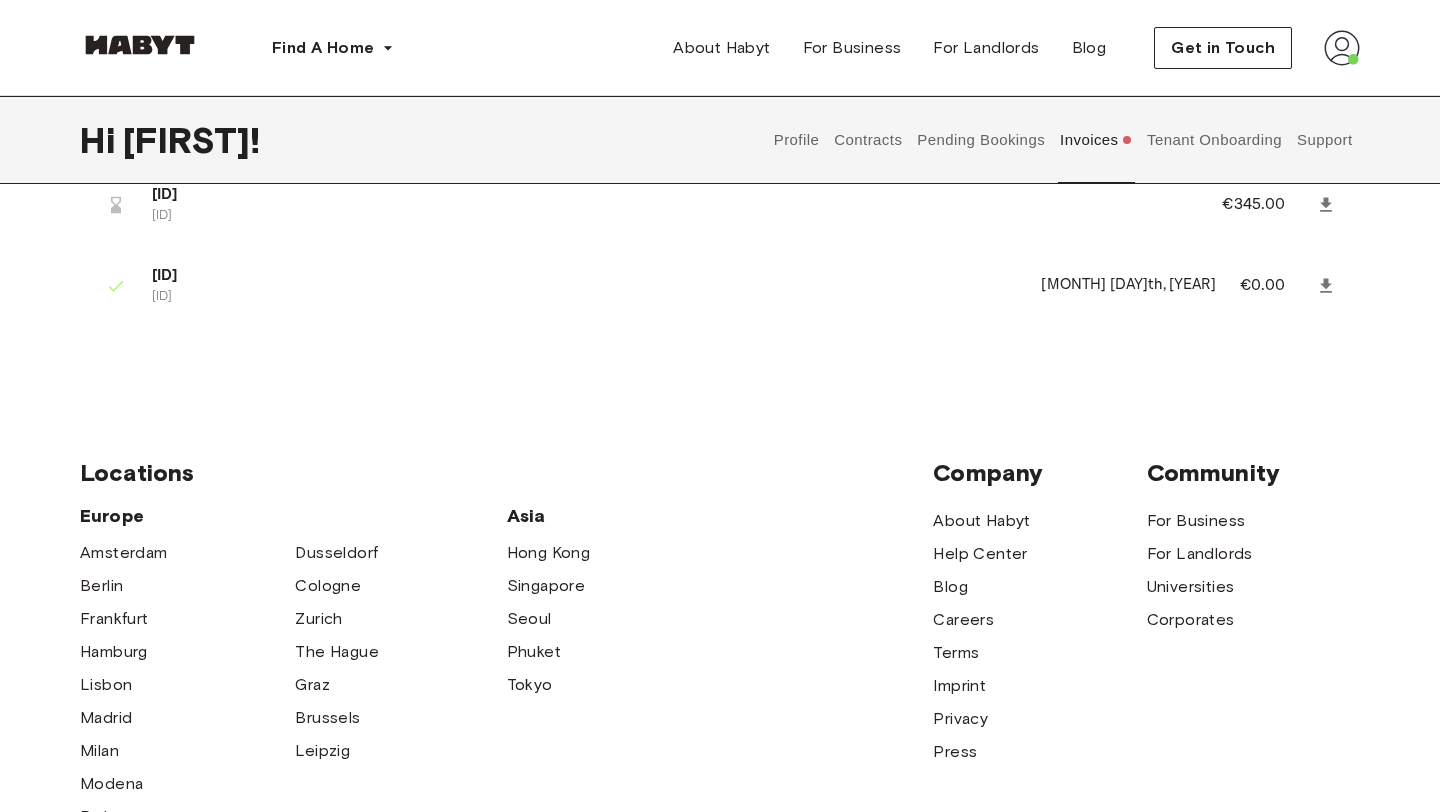 scroll, scrollTop: 0, scrollLeft: 0, axis: both 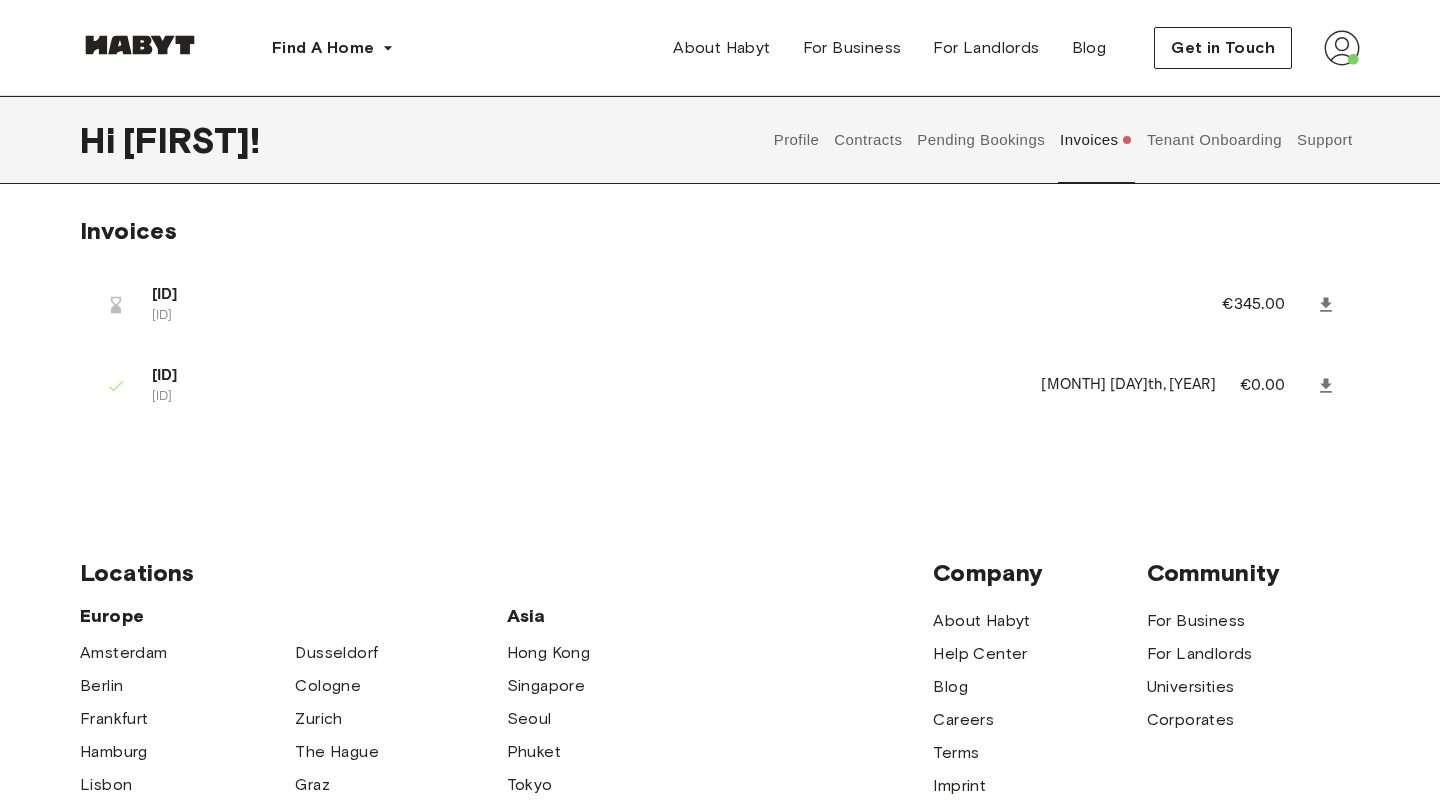 type 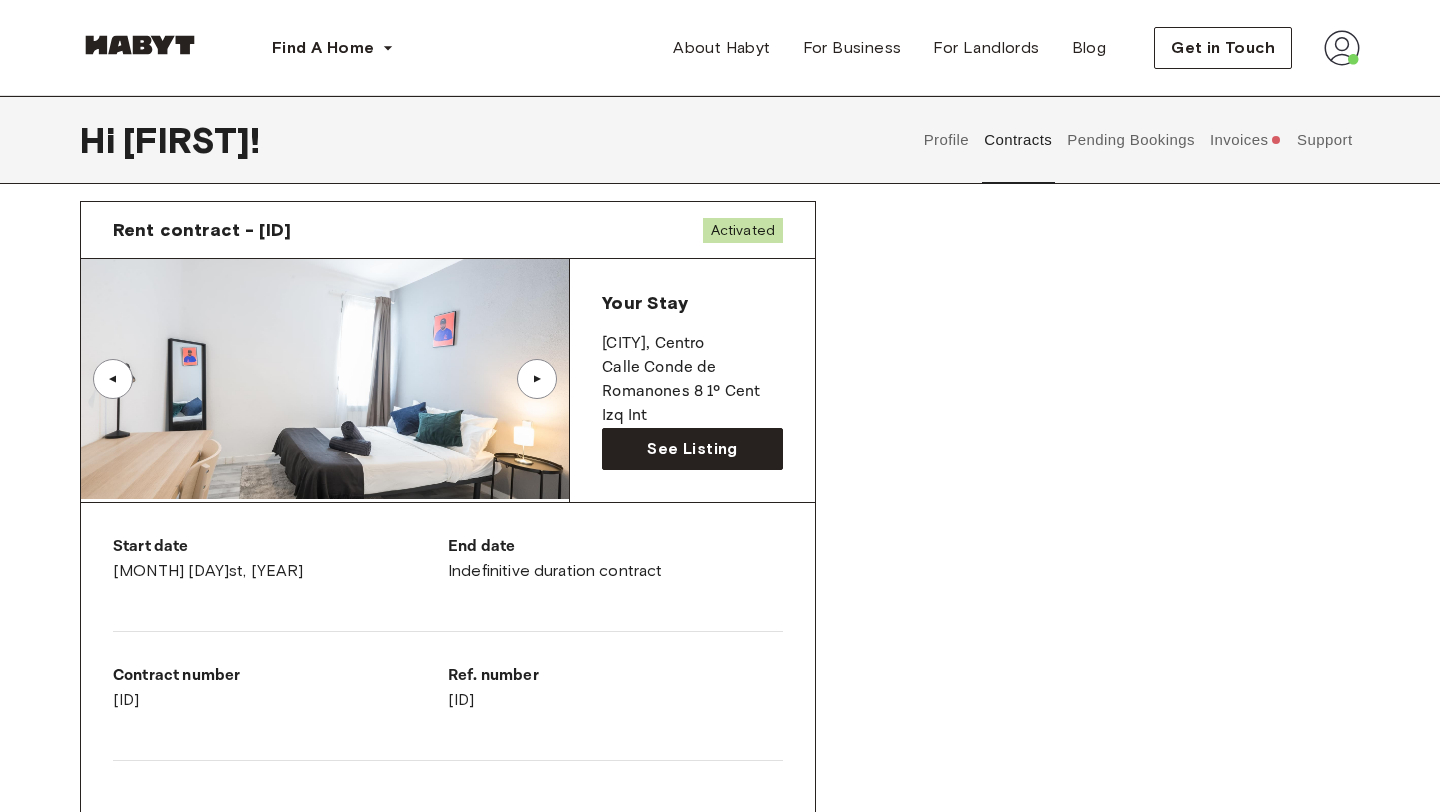 scroll, scrollTop: 65, scrollLeft: 0, axis: vertical 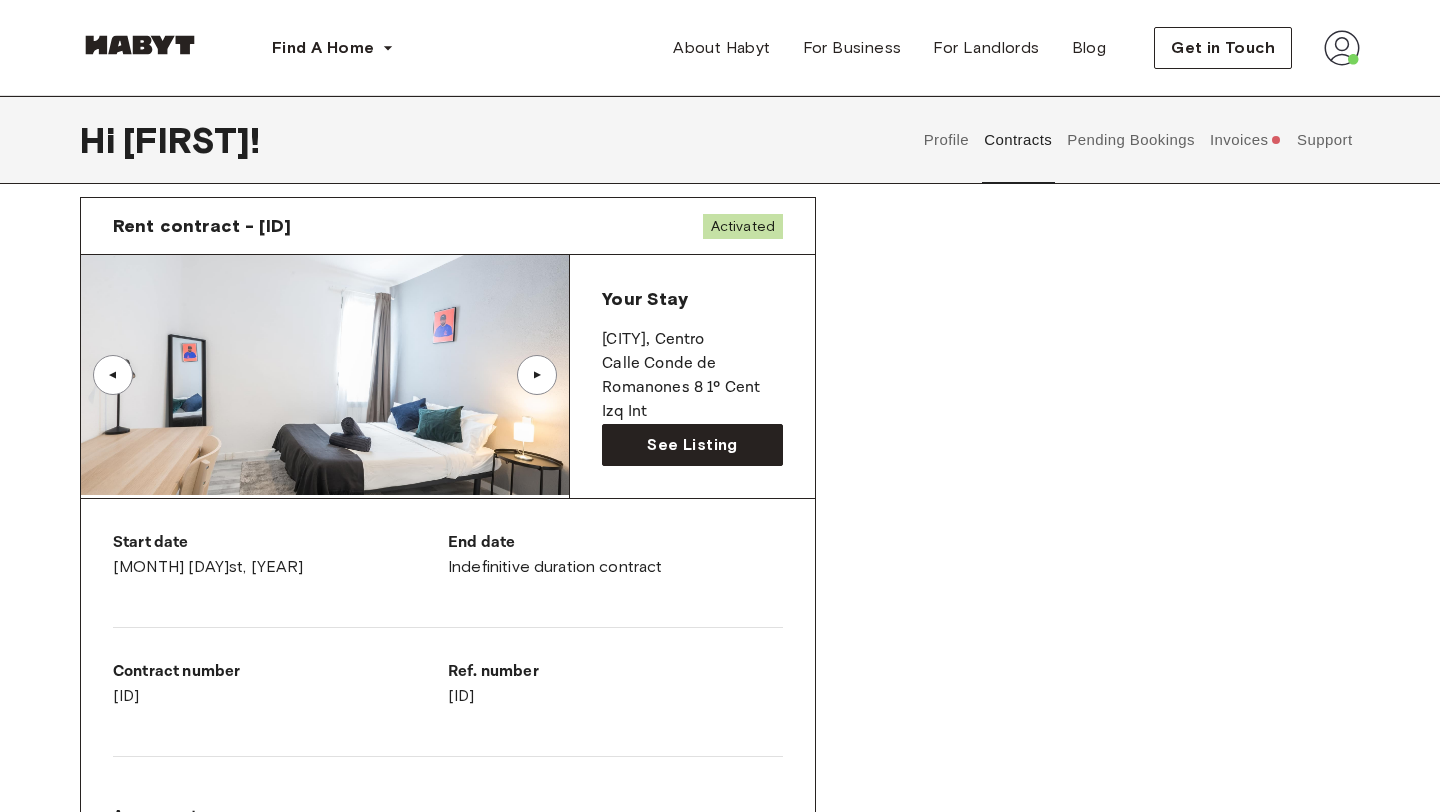 click on "▲" at bounding box center (537, 375) 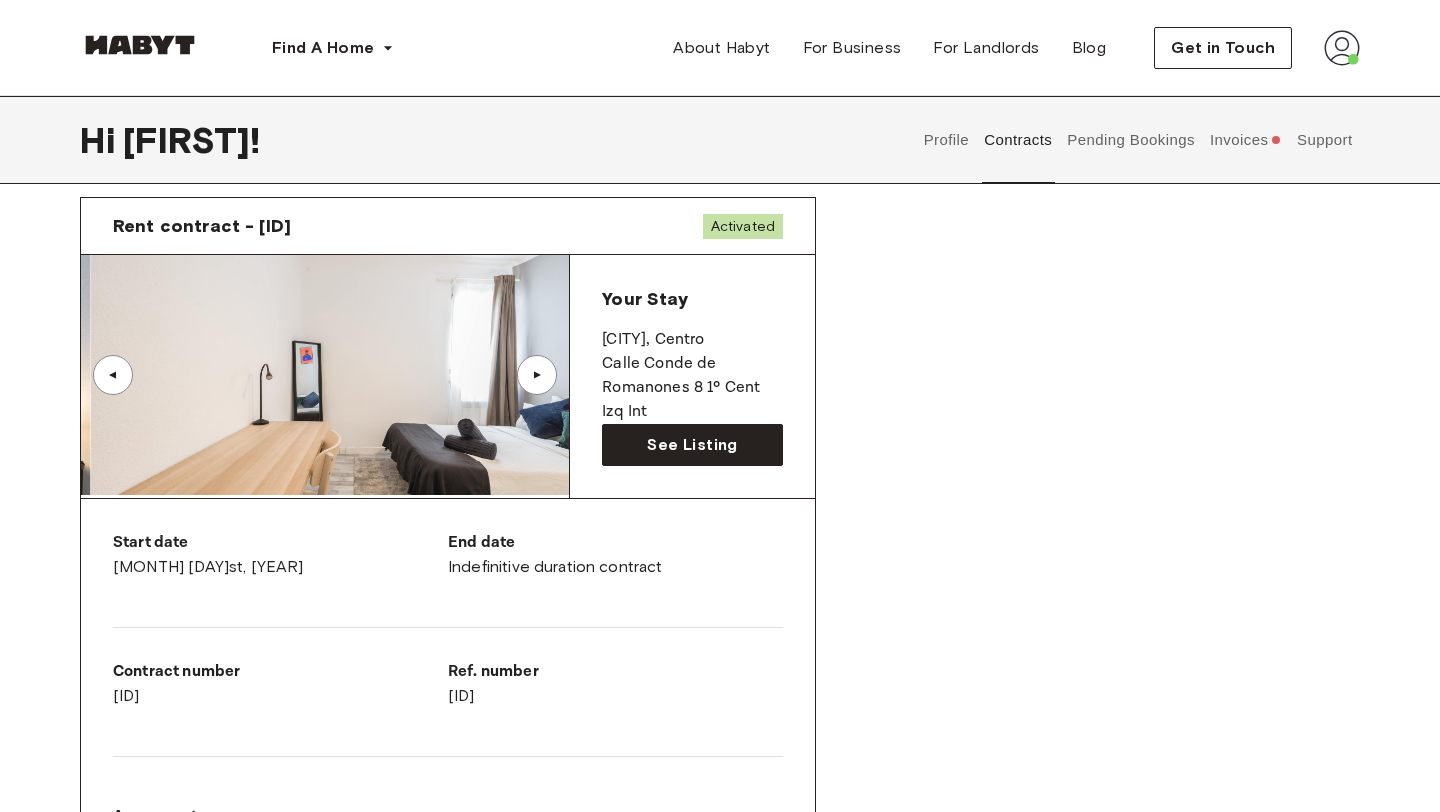 click on "▲" at bounding box center [537, 375] 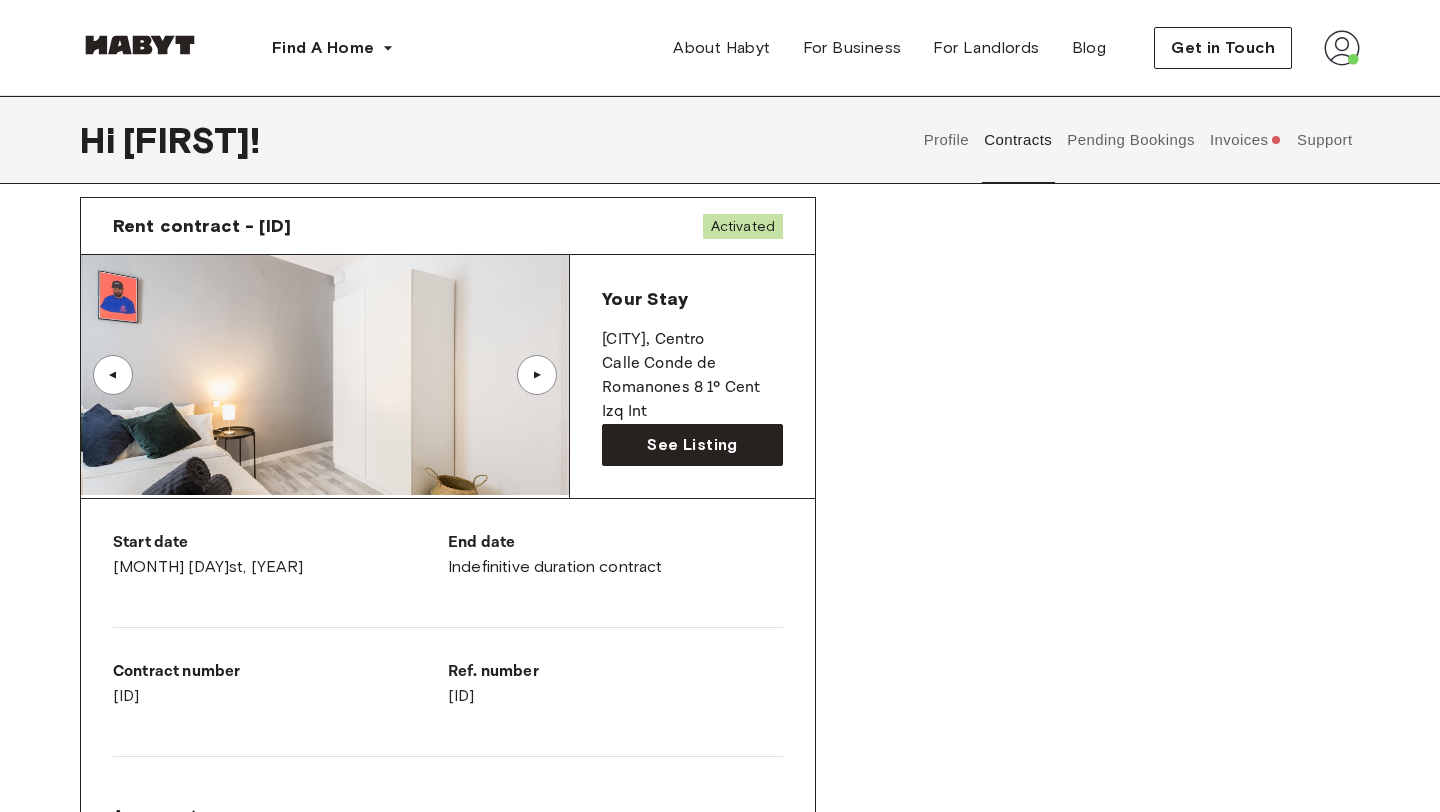 click on "▲" at bounding box center [537, 375] 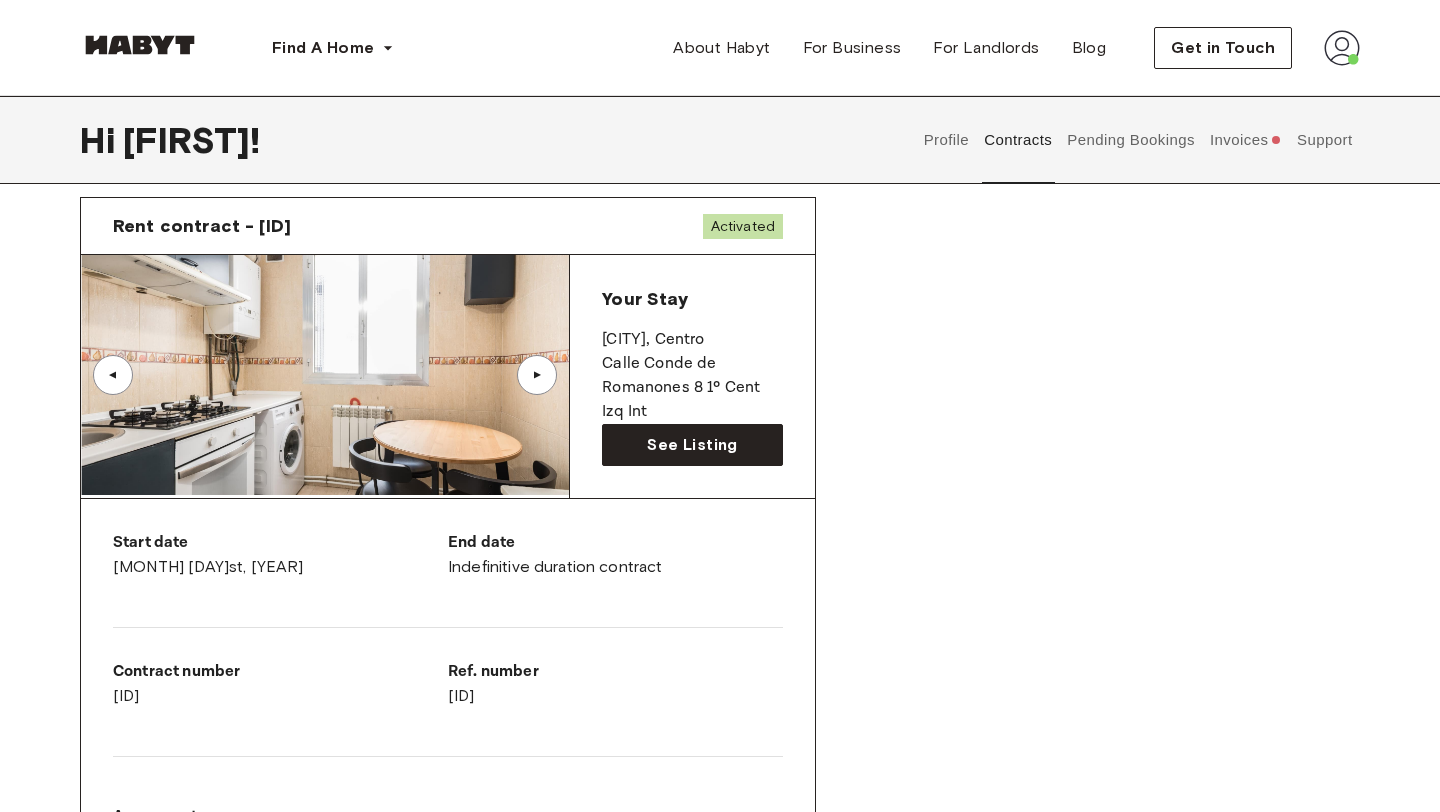 click on "▲" at bounding box center (537, 375) 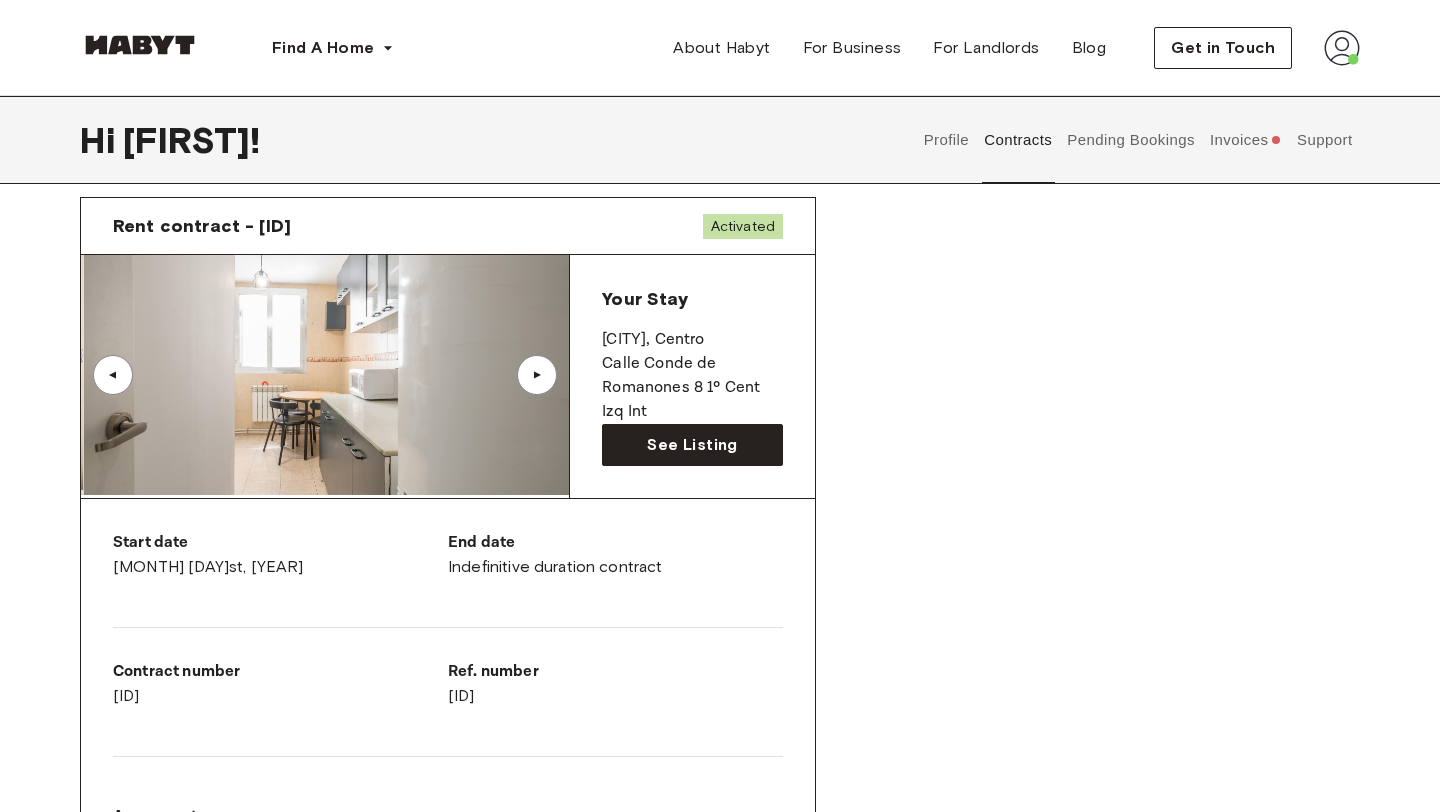 click on "▲" at bounding box center (537, 375) 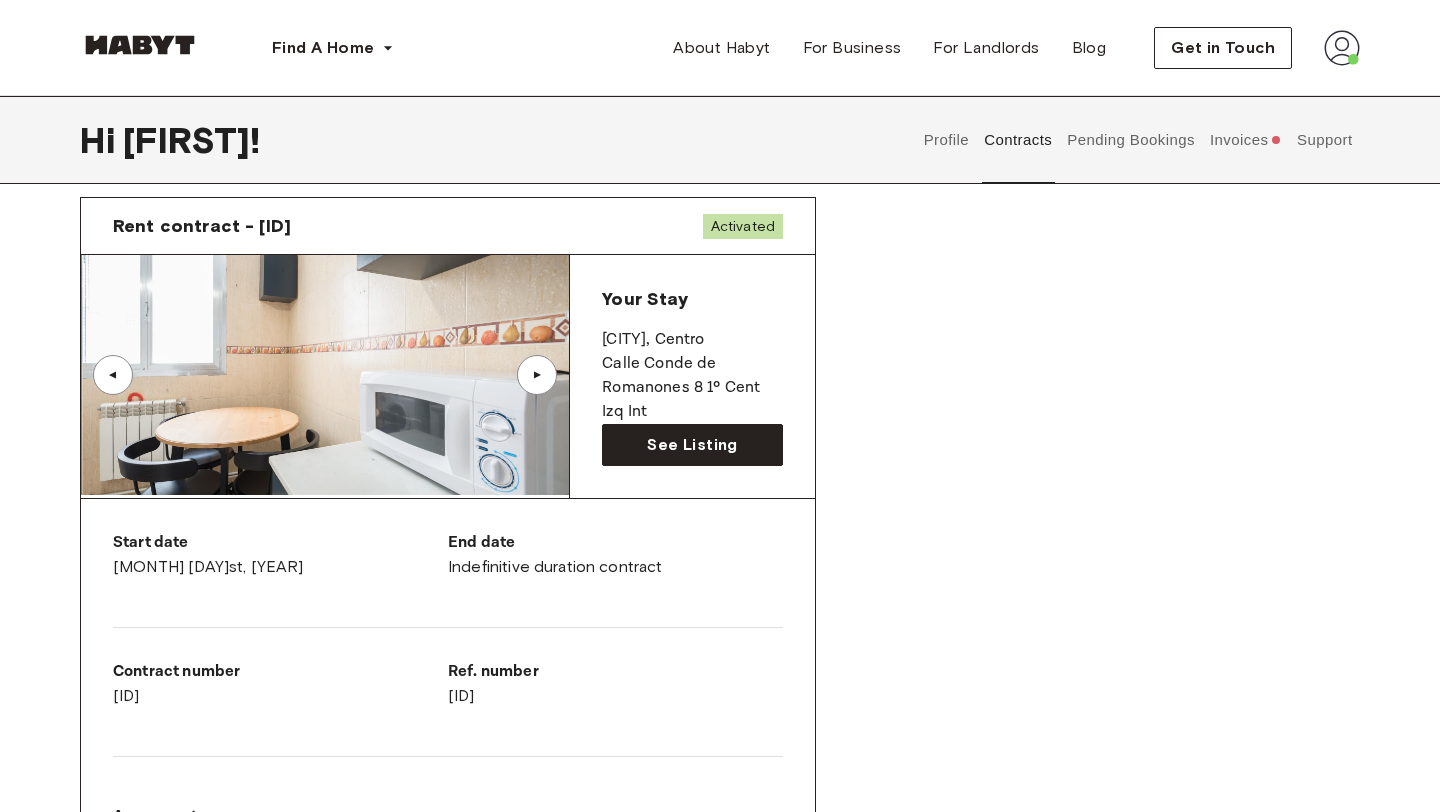 click on "▲" at bounding box center [537, 375] 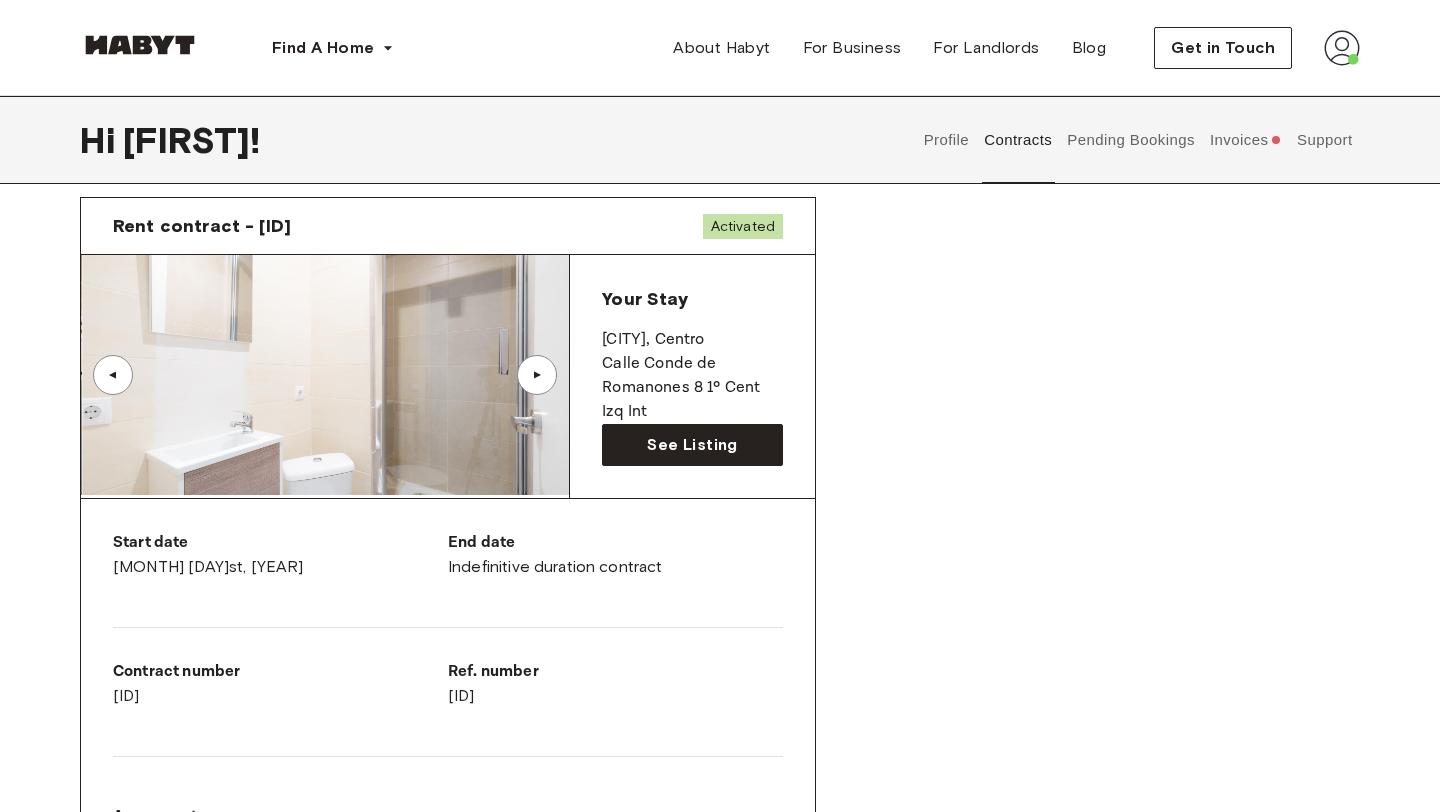 click on "▲" at bounding box center [537, 375] 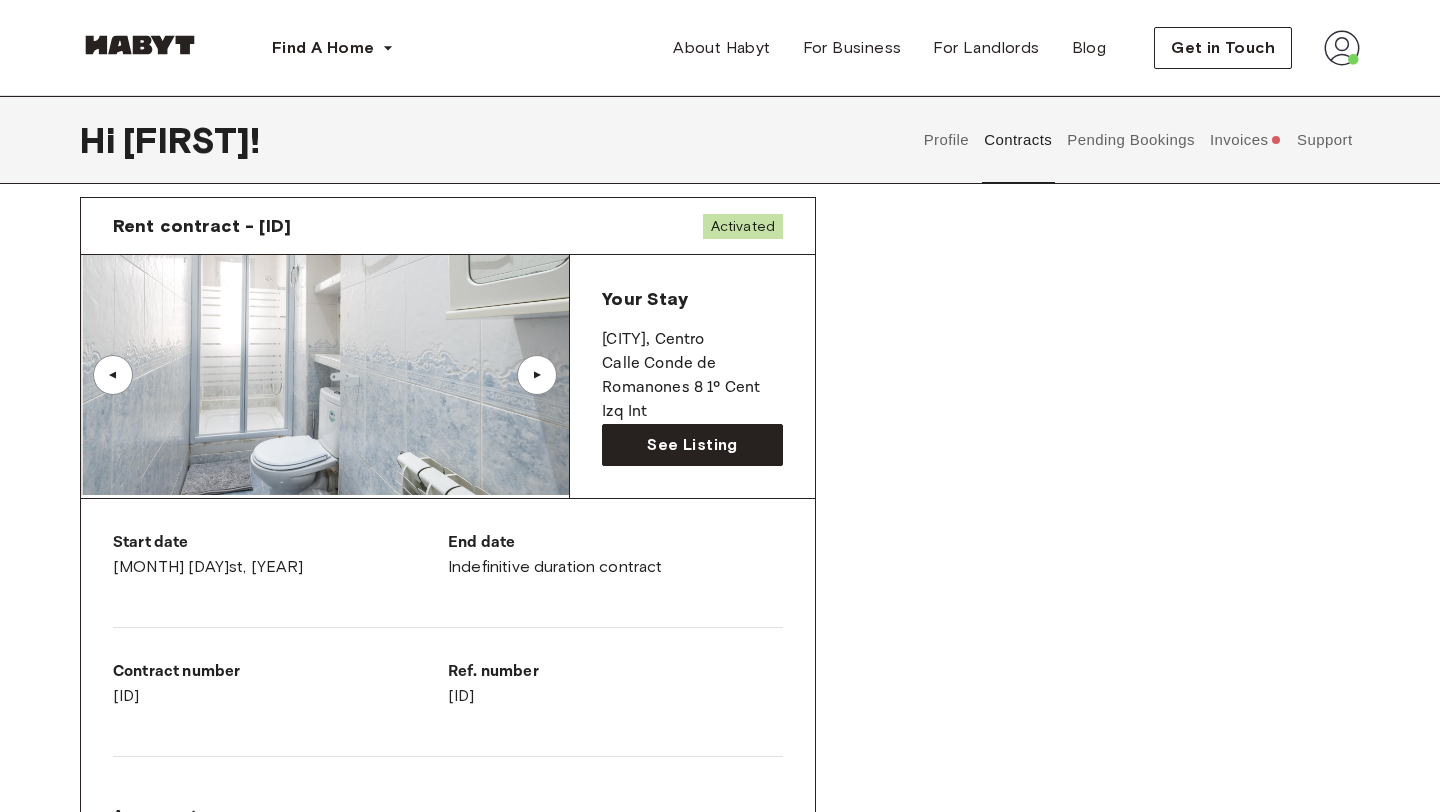 click on "▲" at bounding box center [537, 375] 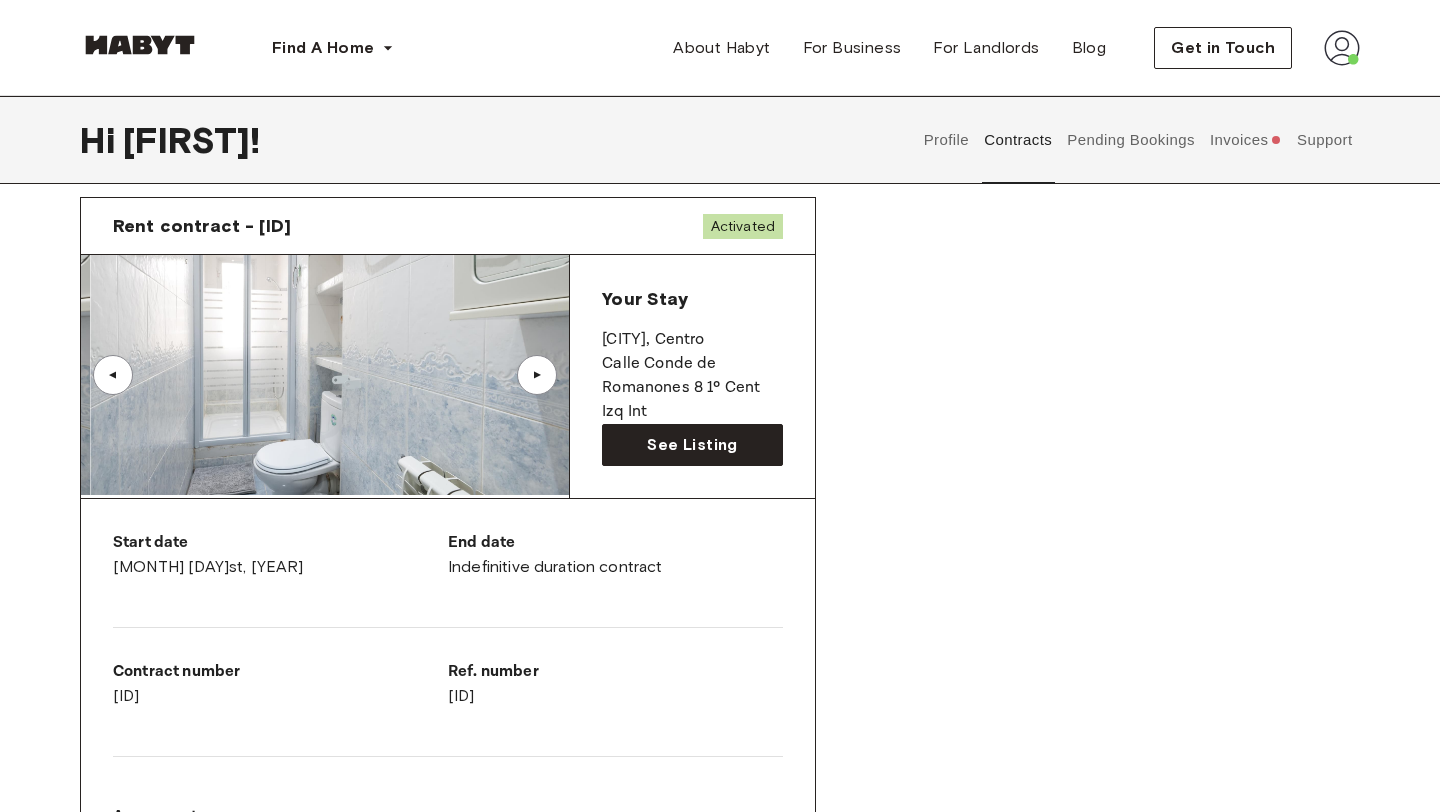 click on "▲" at bounding box center [537, 375] 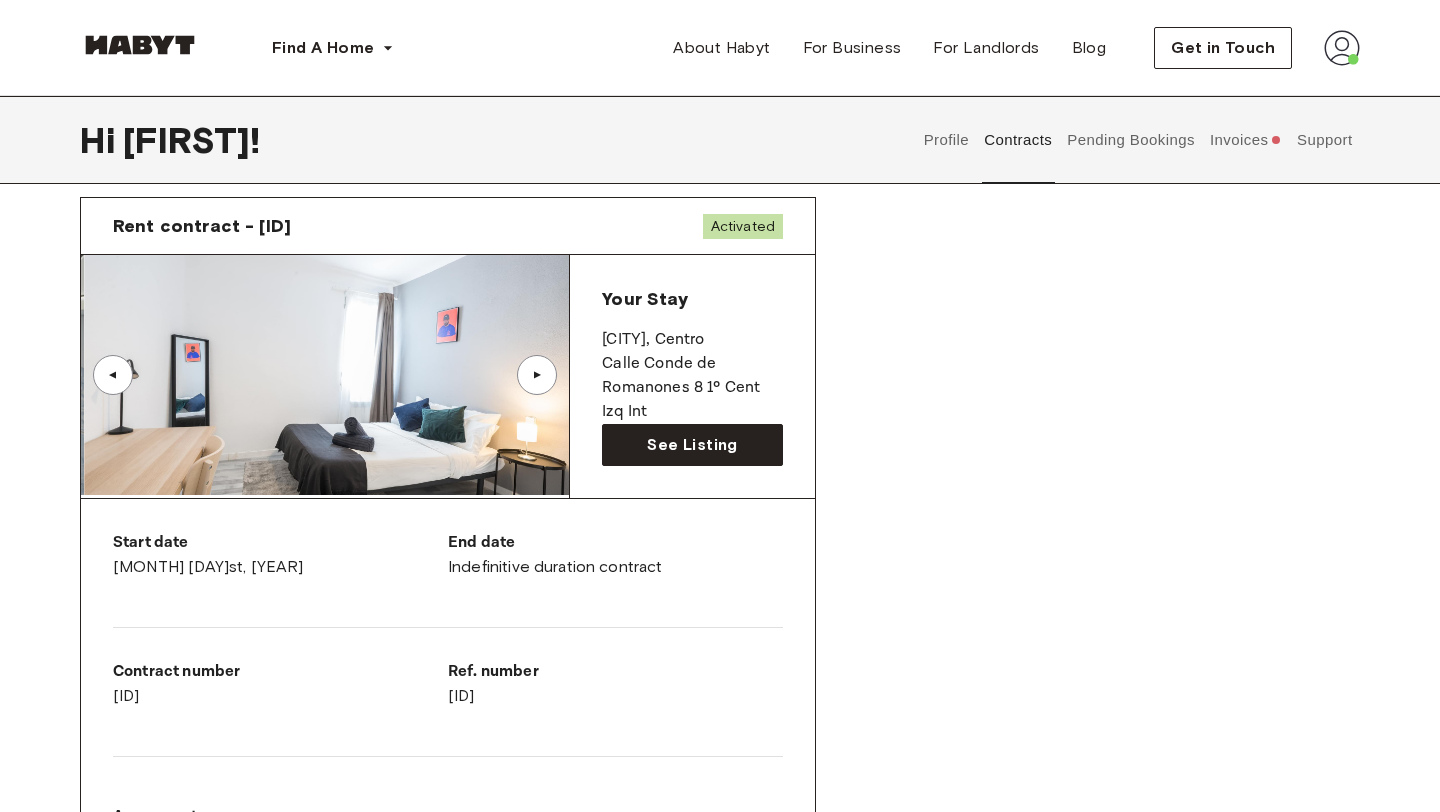 click on "▲" at bounding box center (537, 375) 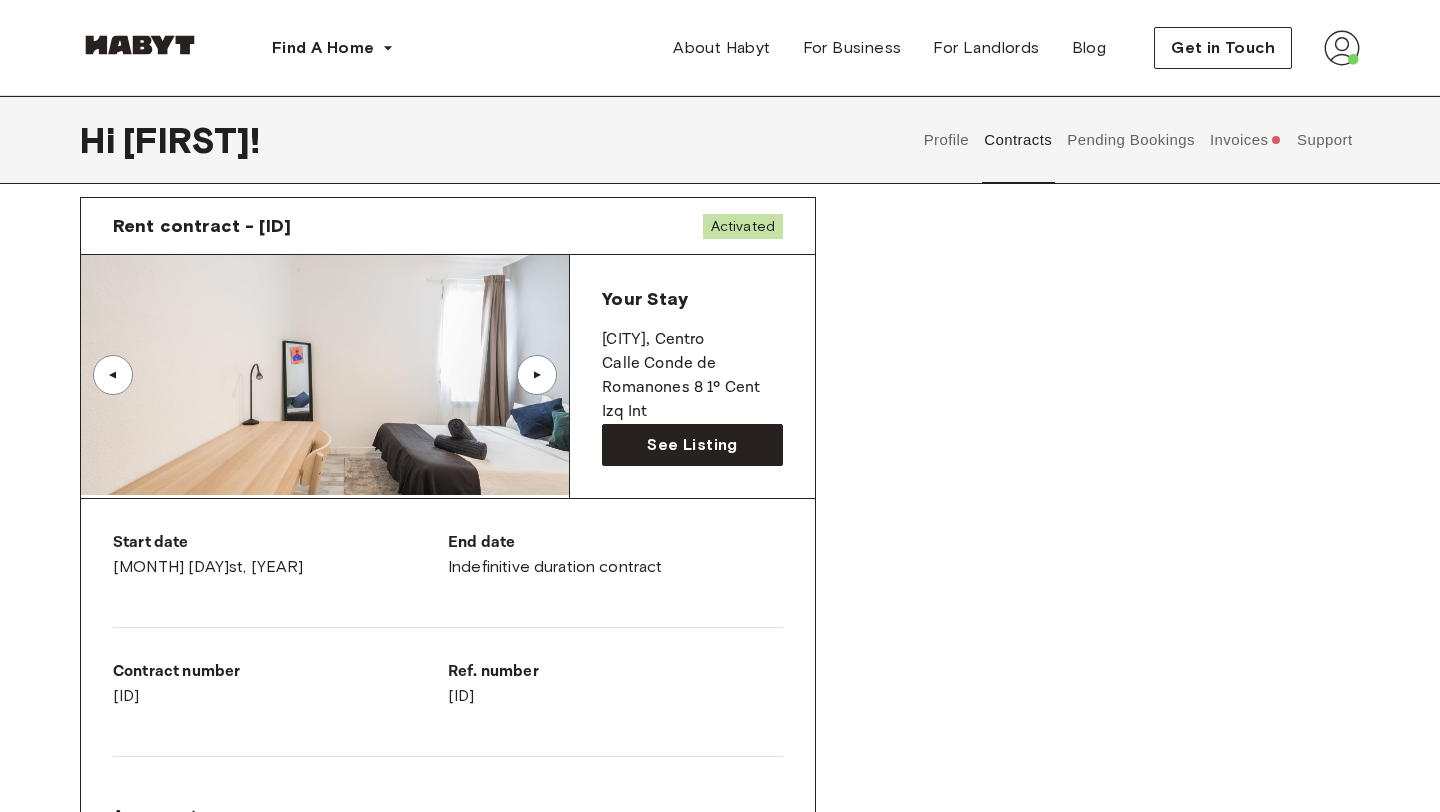 click on "▲" at bounding box center [113, 375] 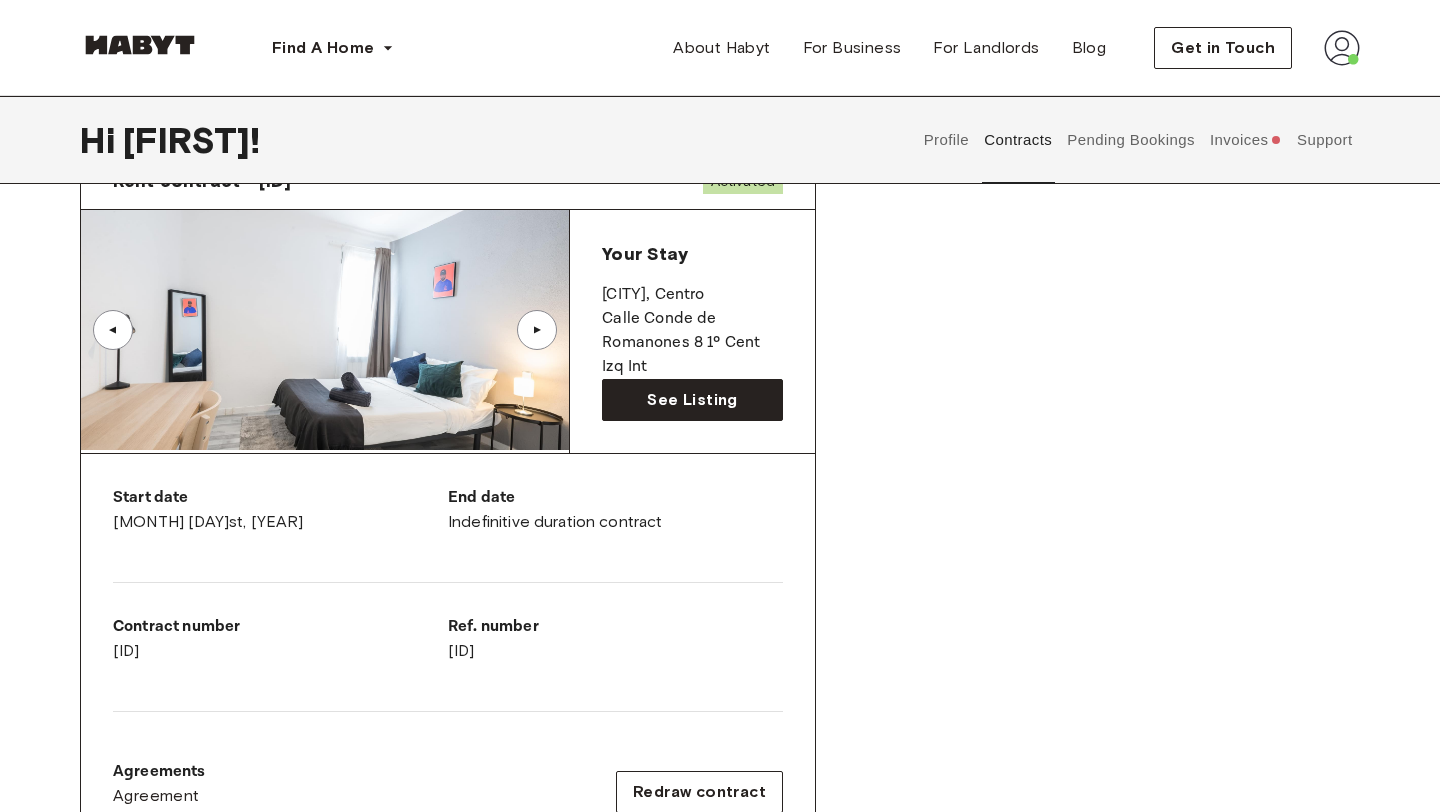 scroll, scrollTop: 0, scrollLeft: 0, axis: both 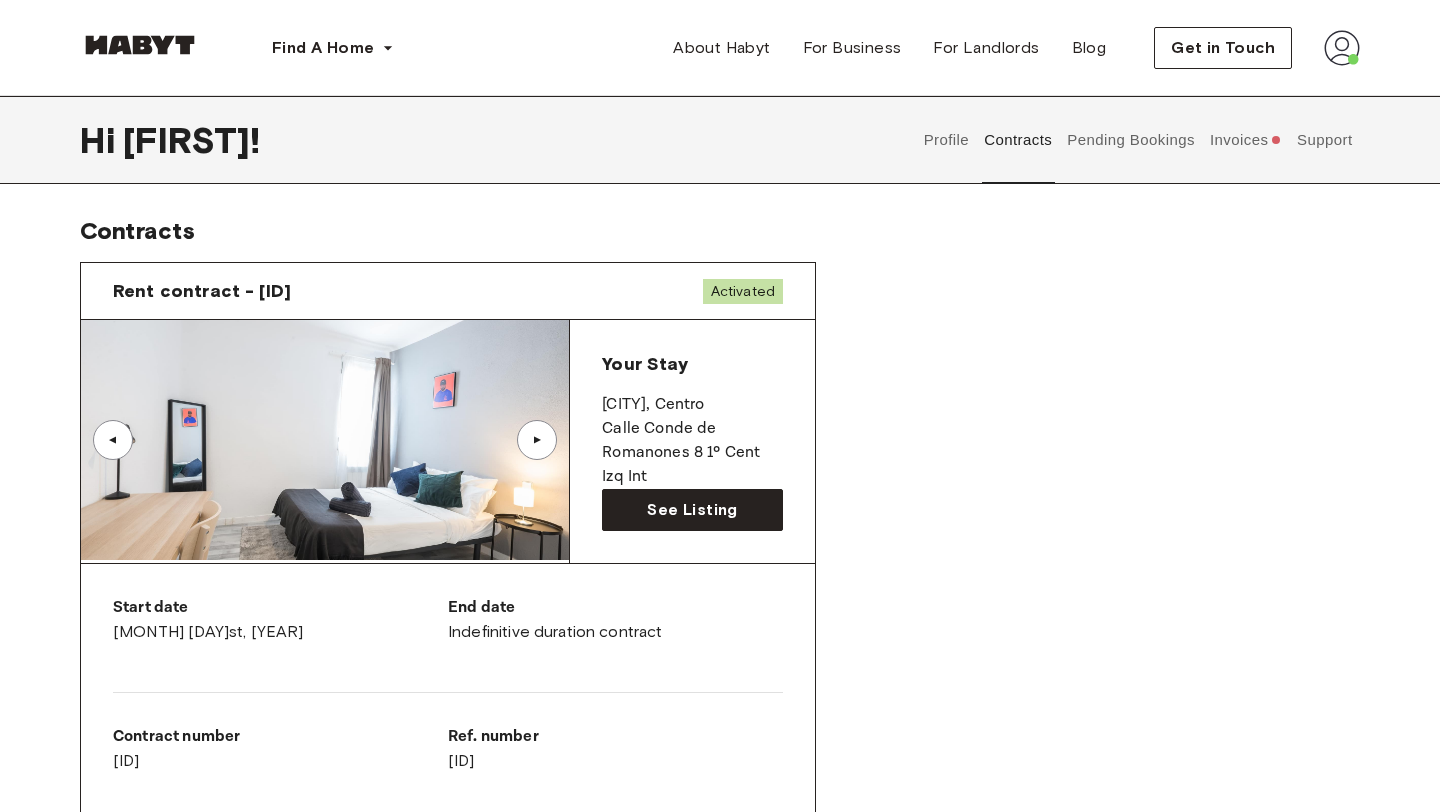 click at bounding box center [325, 440] 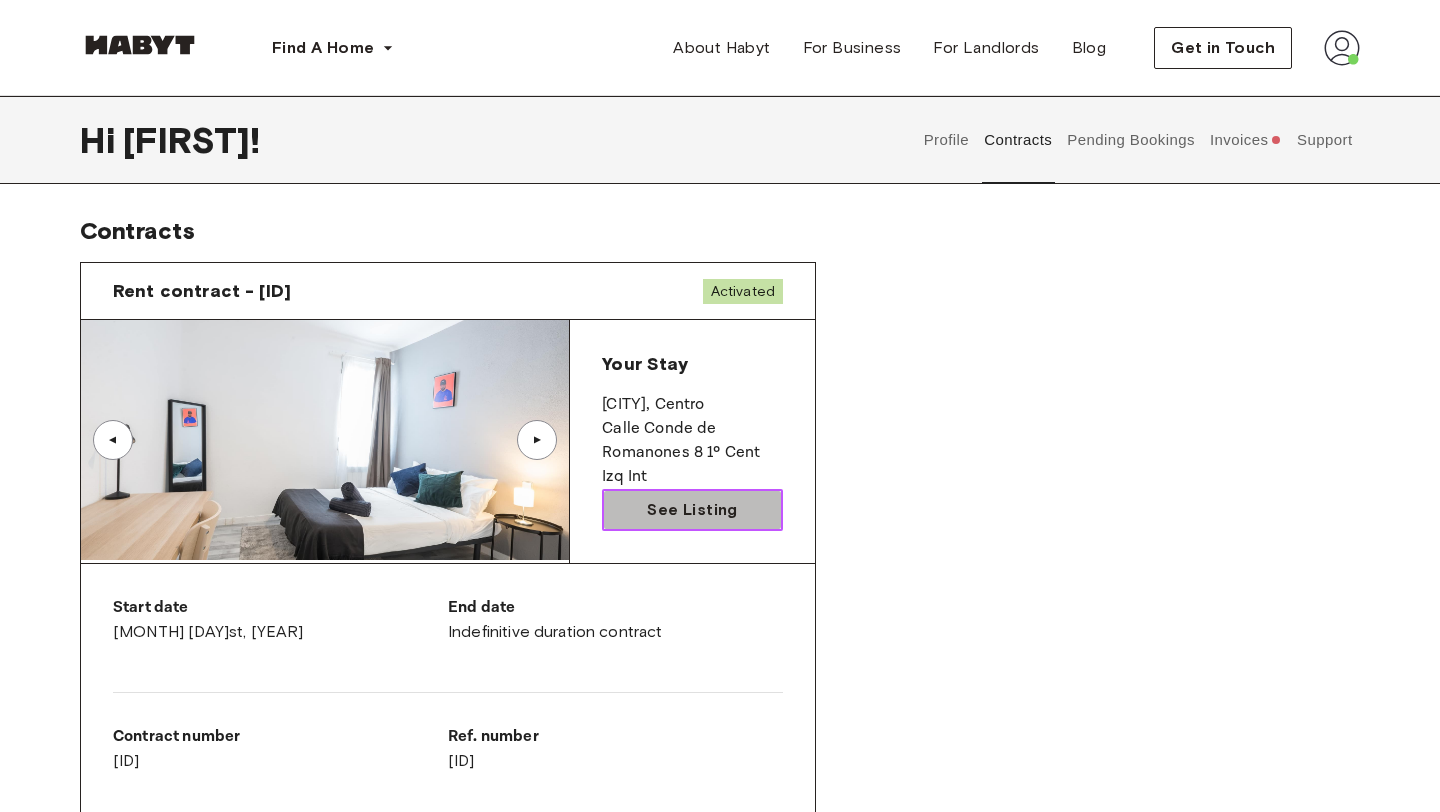click on "See Listing" at bounding box center (692, 510) 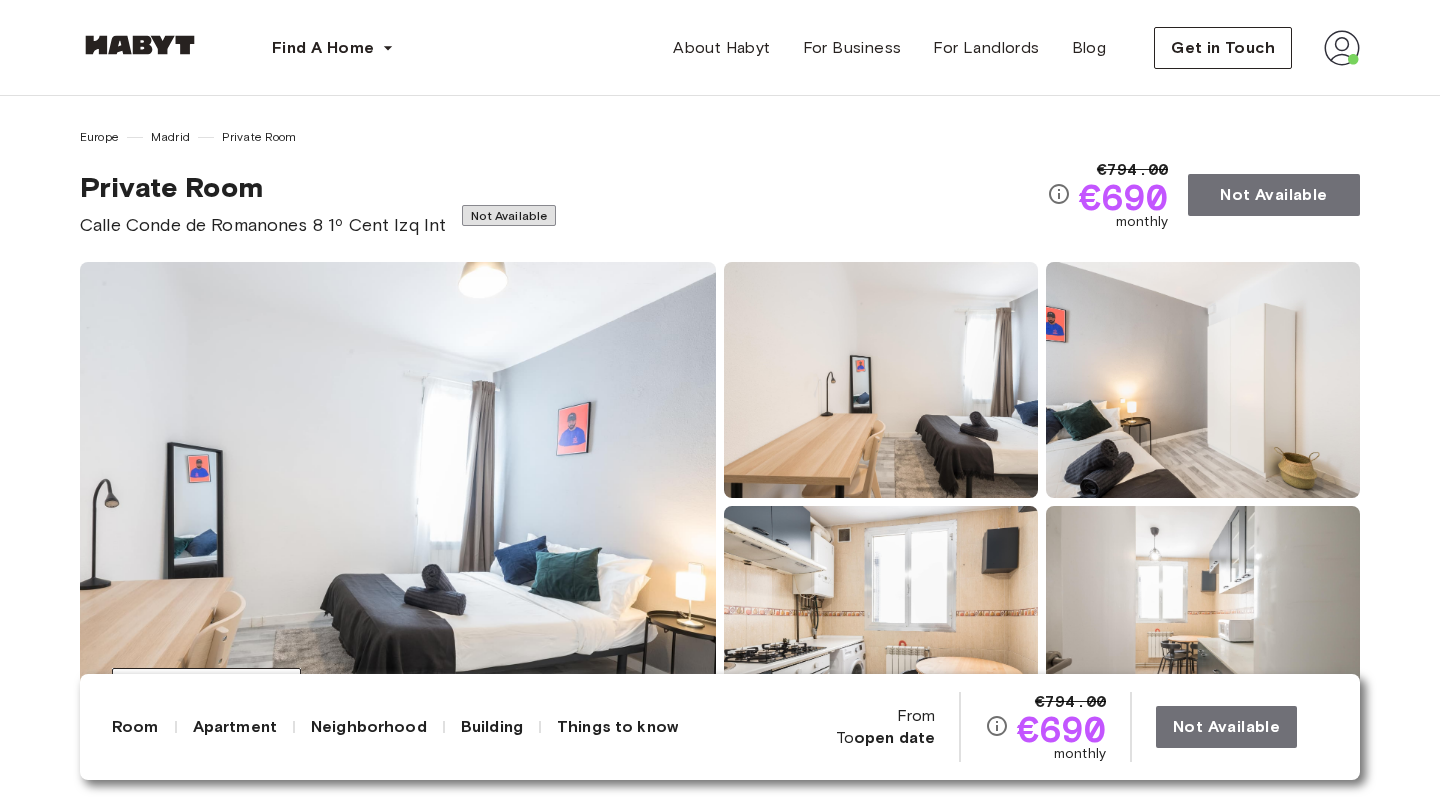 click at bounding box center [398, 502] 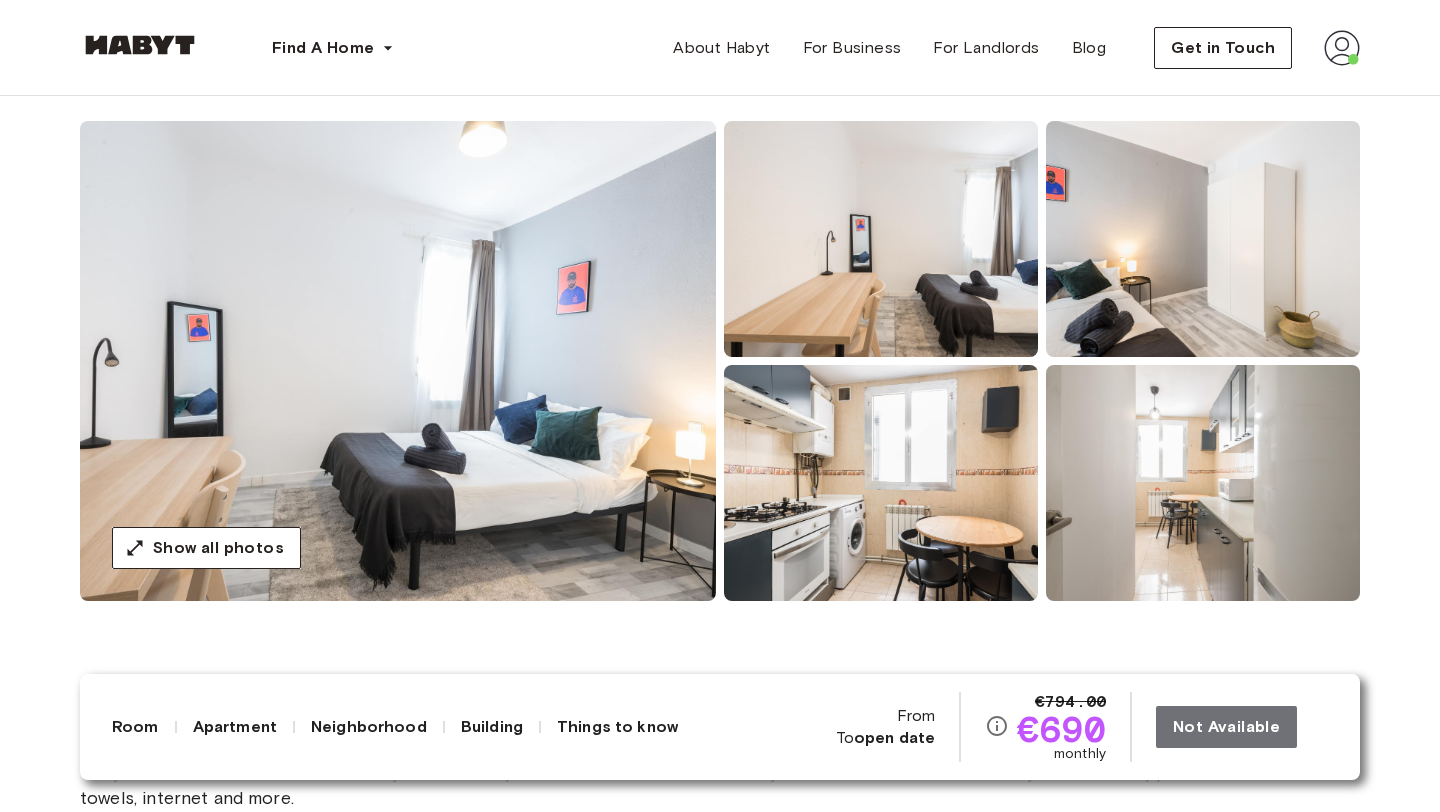 scroll, scrollTop: 149, scrollLeft: 0, axis: vertical 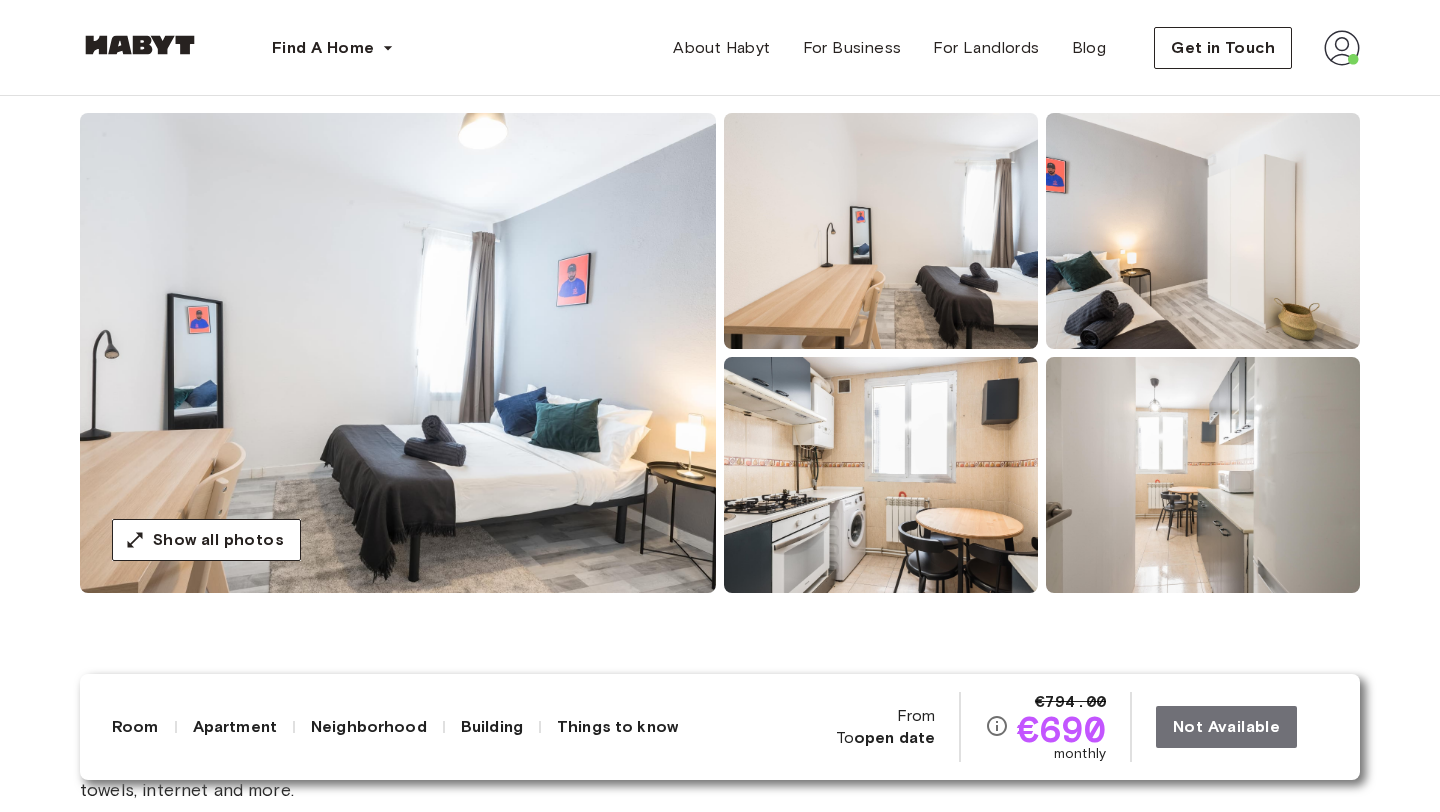click at bounding box center [881, 475] 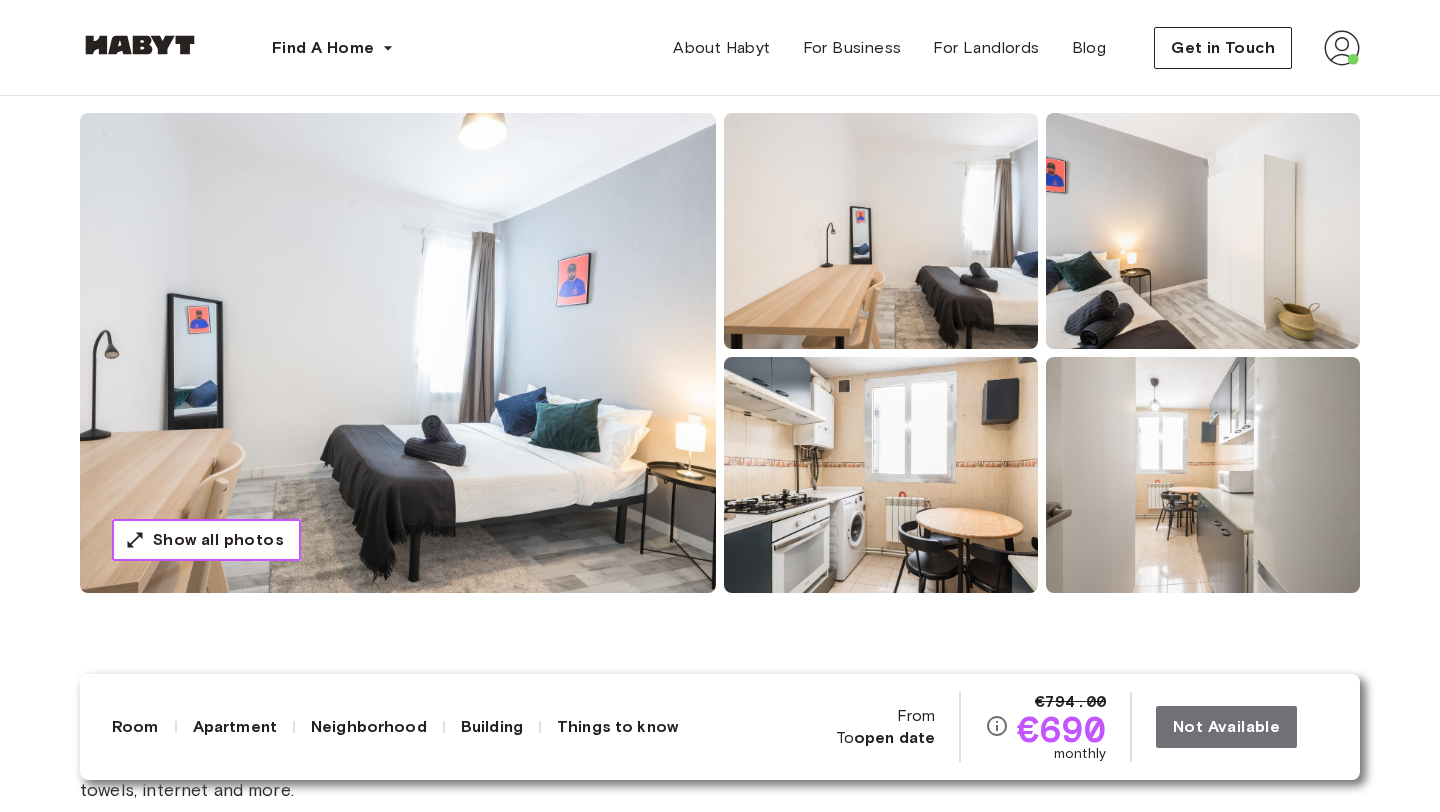 click on "Show all photos" at bounding box center (218, 540) 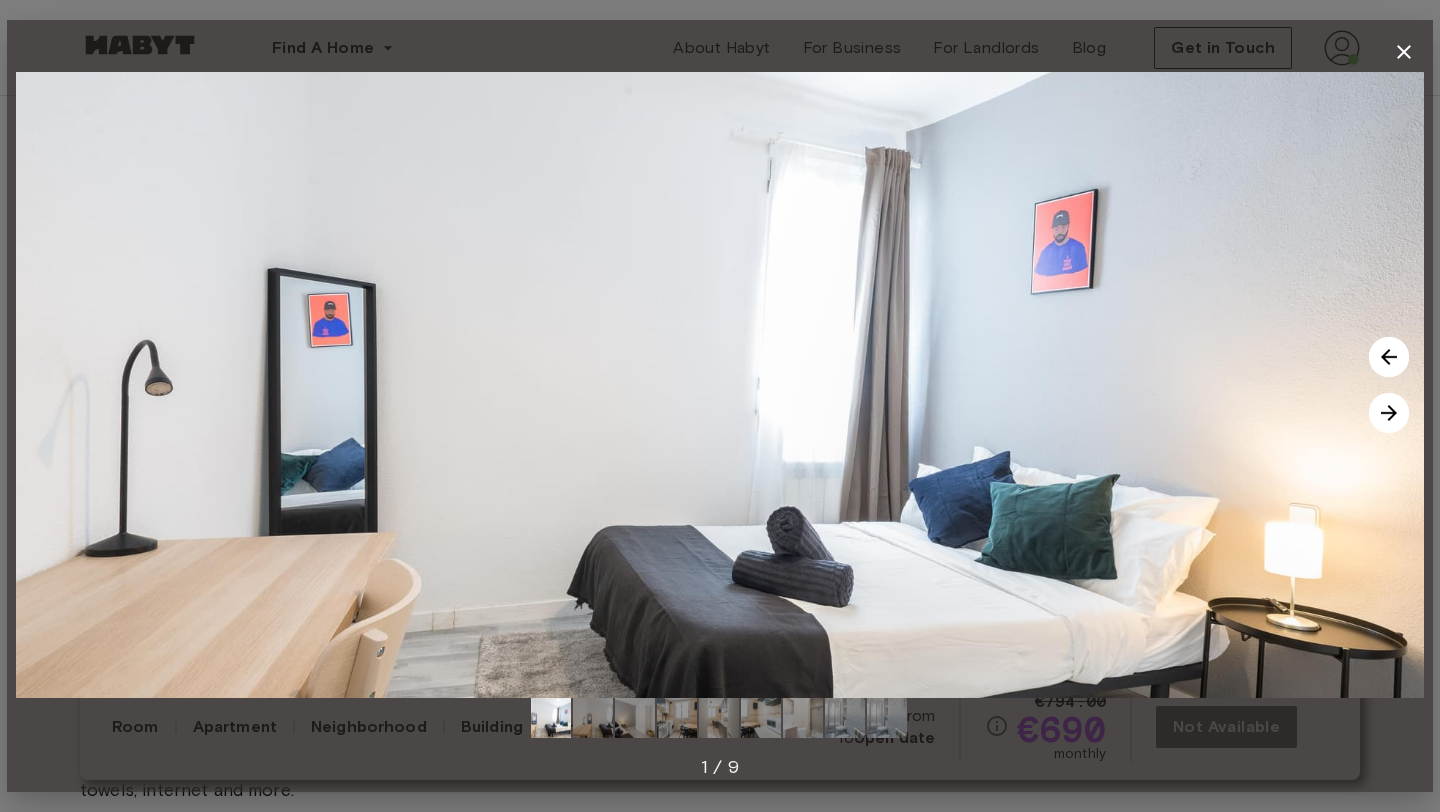 click at bounding box center (1389, 413) 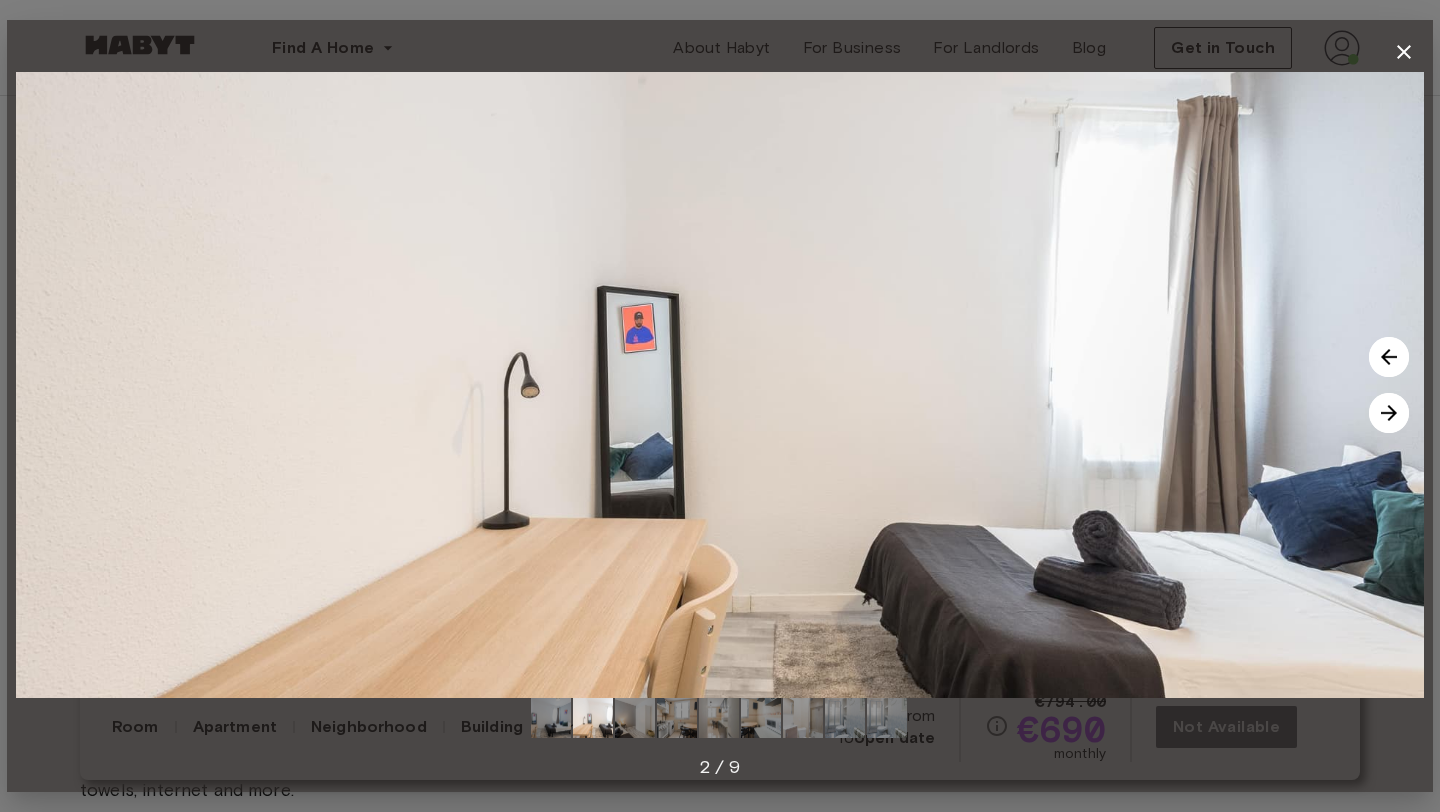 click at bounding box center (1389, 413) 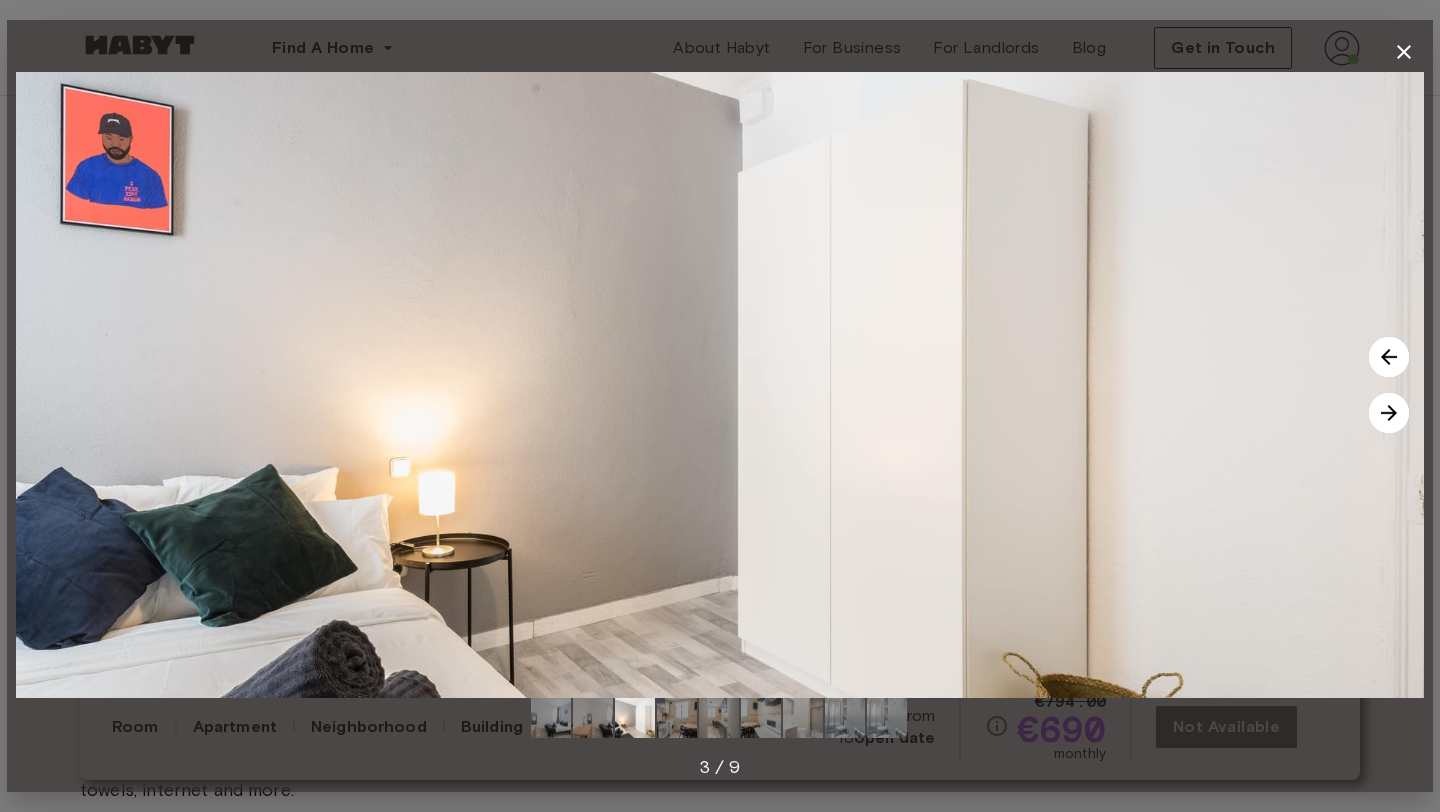 click at bounding box center (1389, 413) 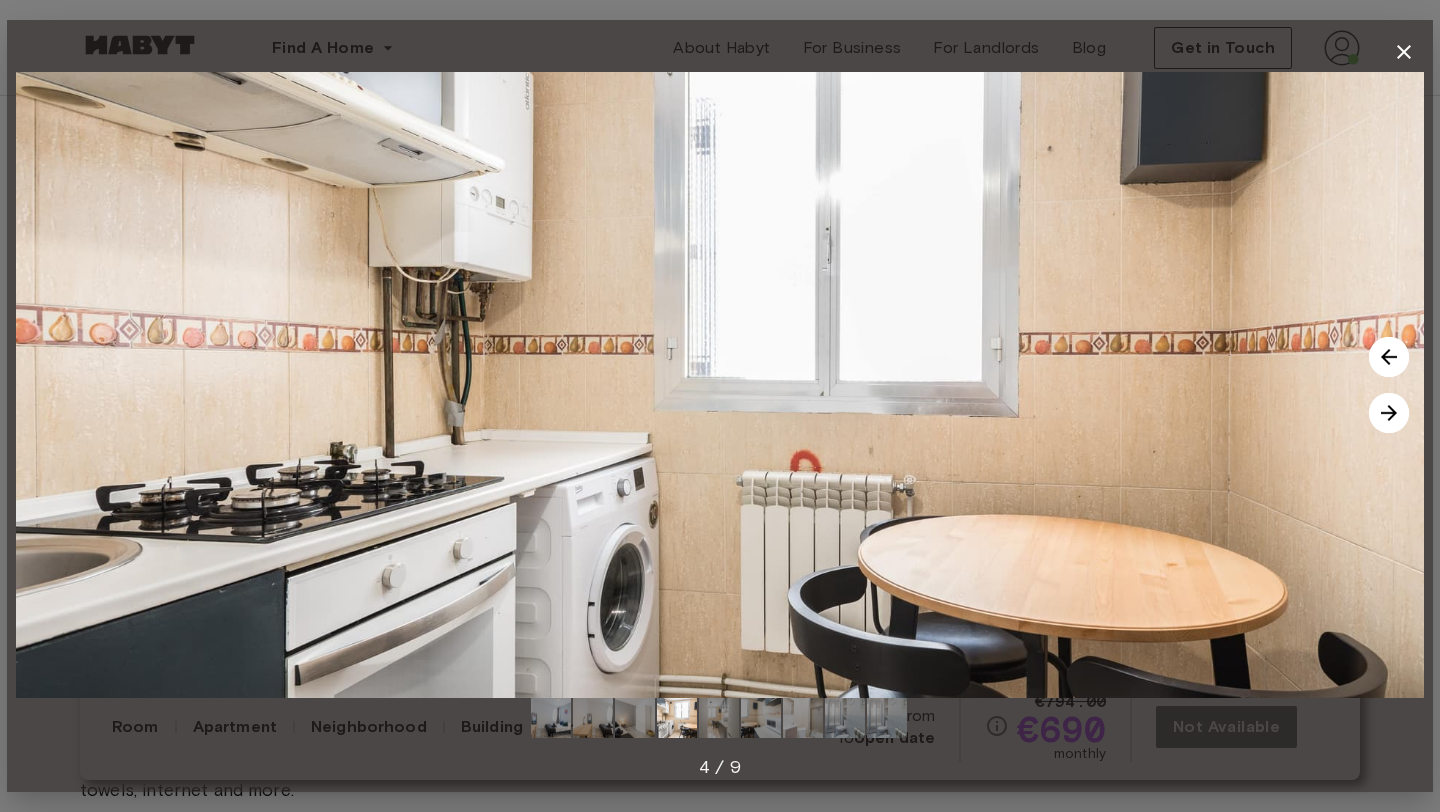 click at bounding box center [1389, 413] 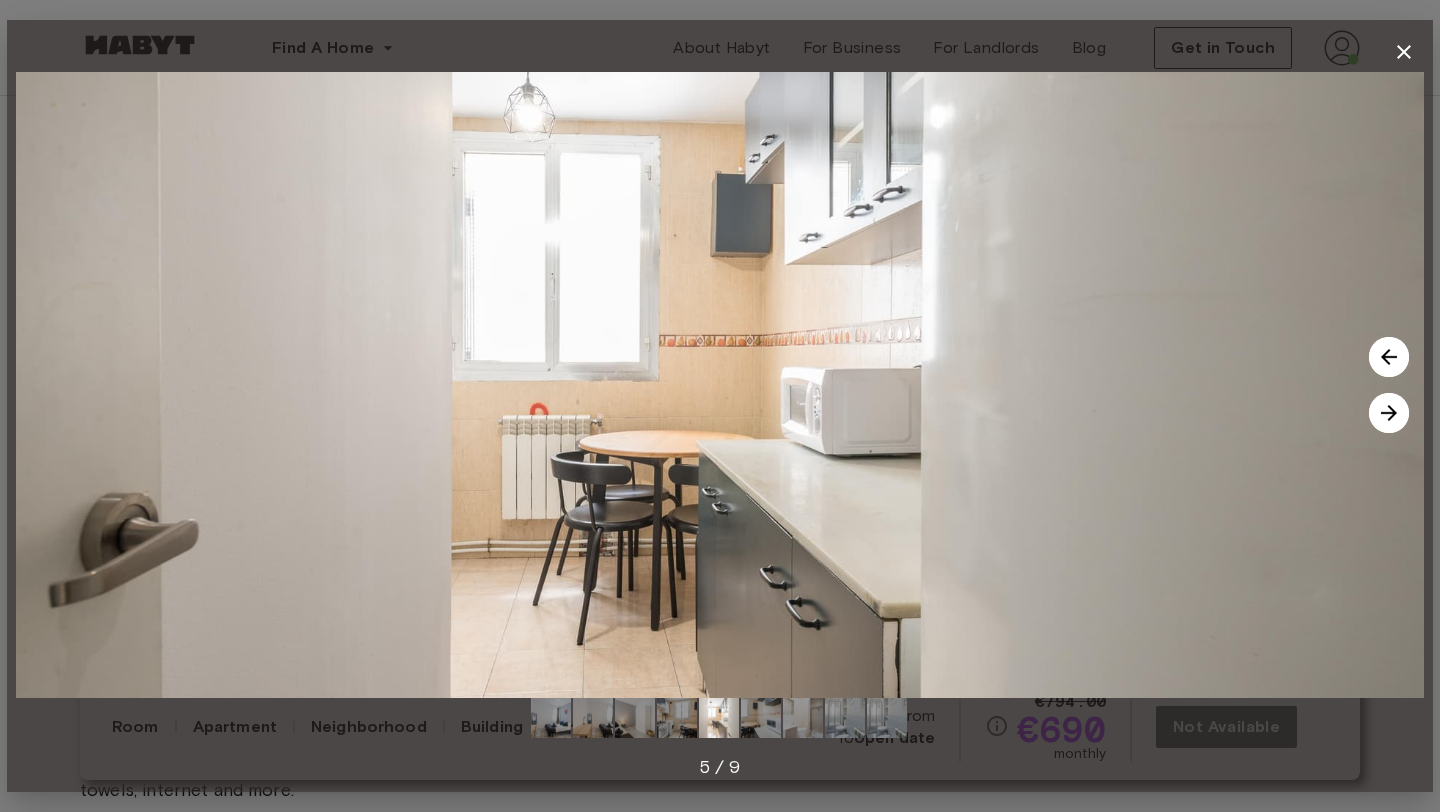 click at bounding box center [1389, 413] 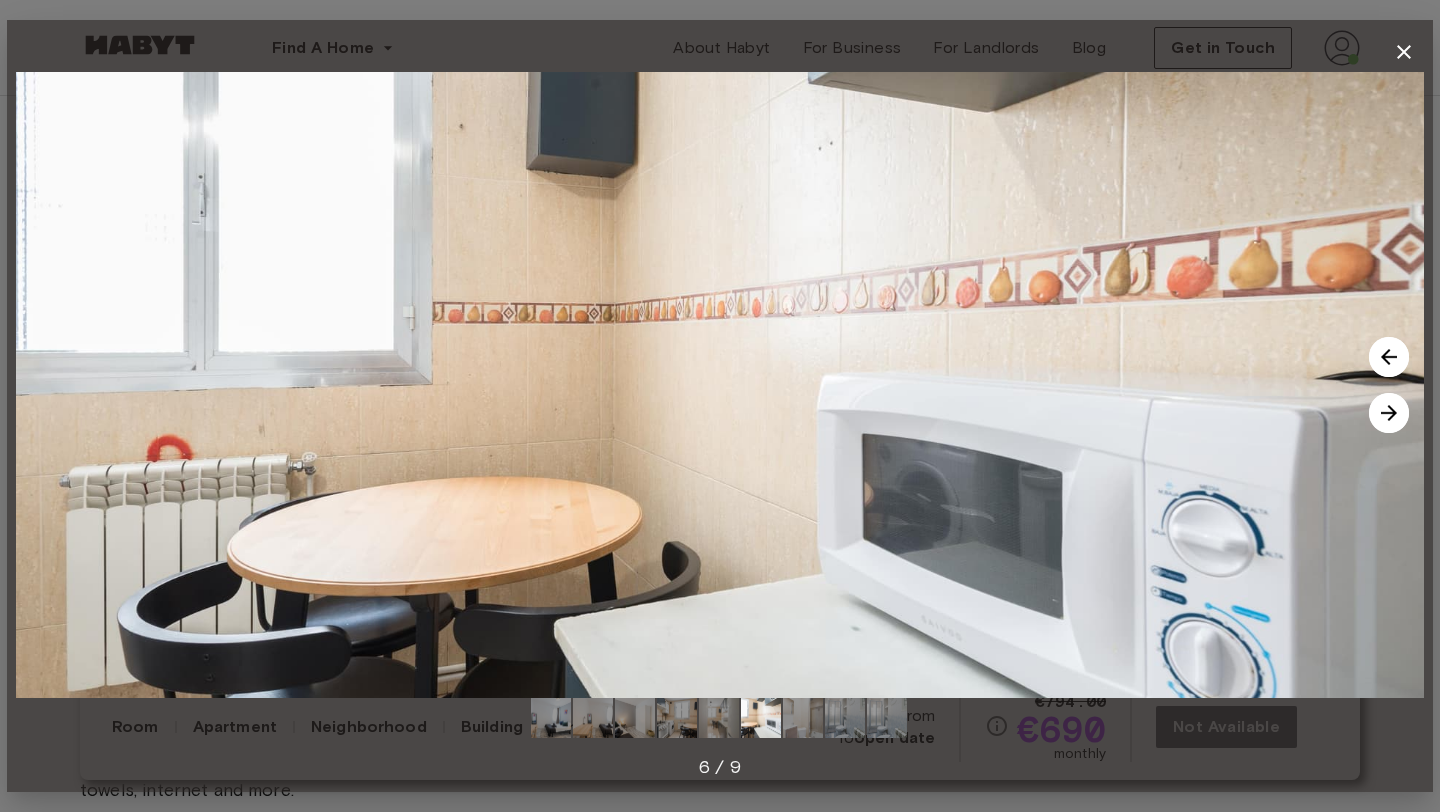 click at bounding box center (1389, 413) 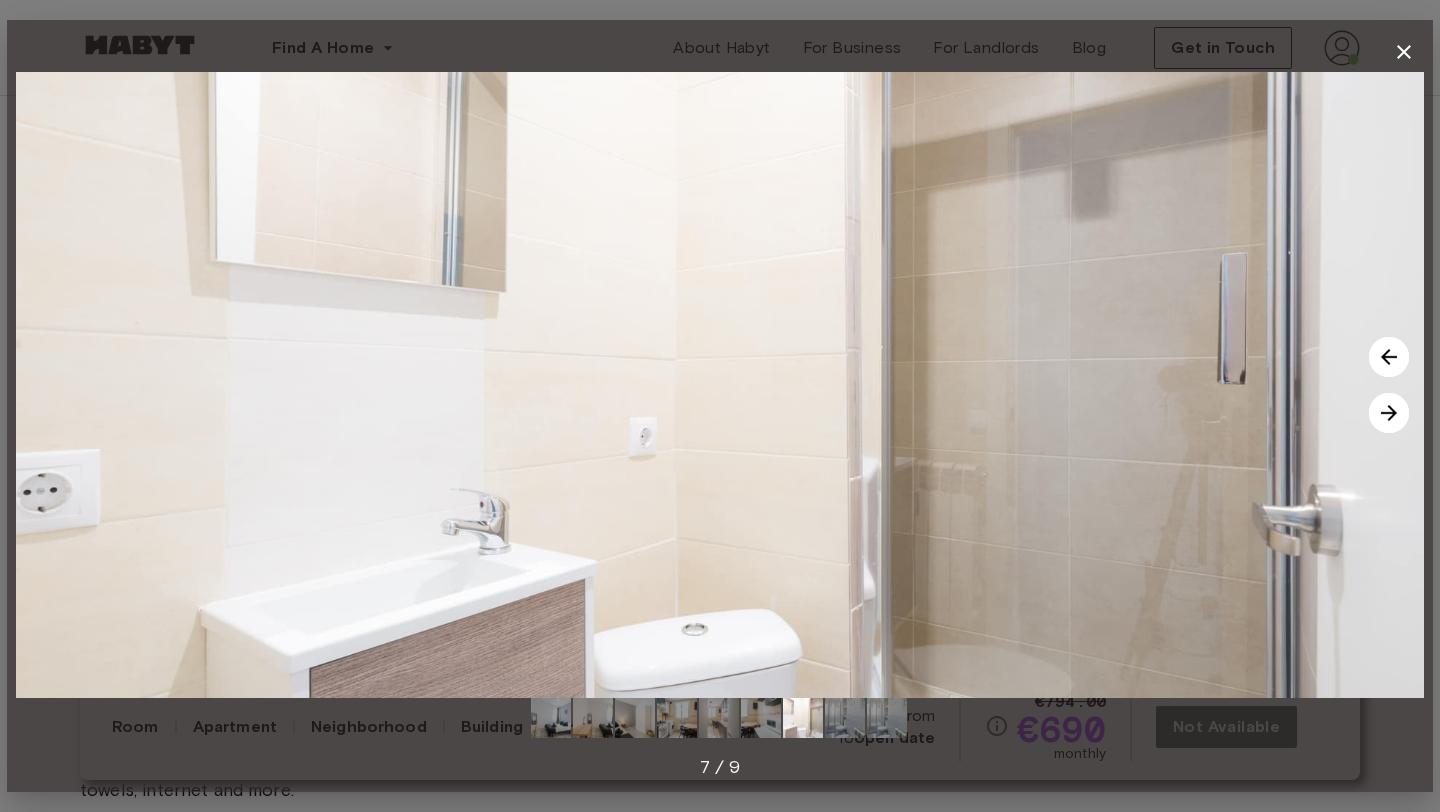 click at bounding box center [1389, 413] 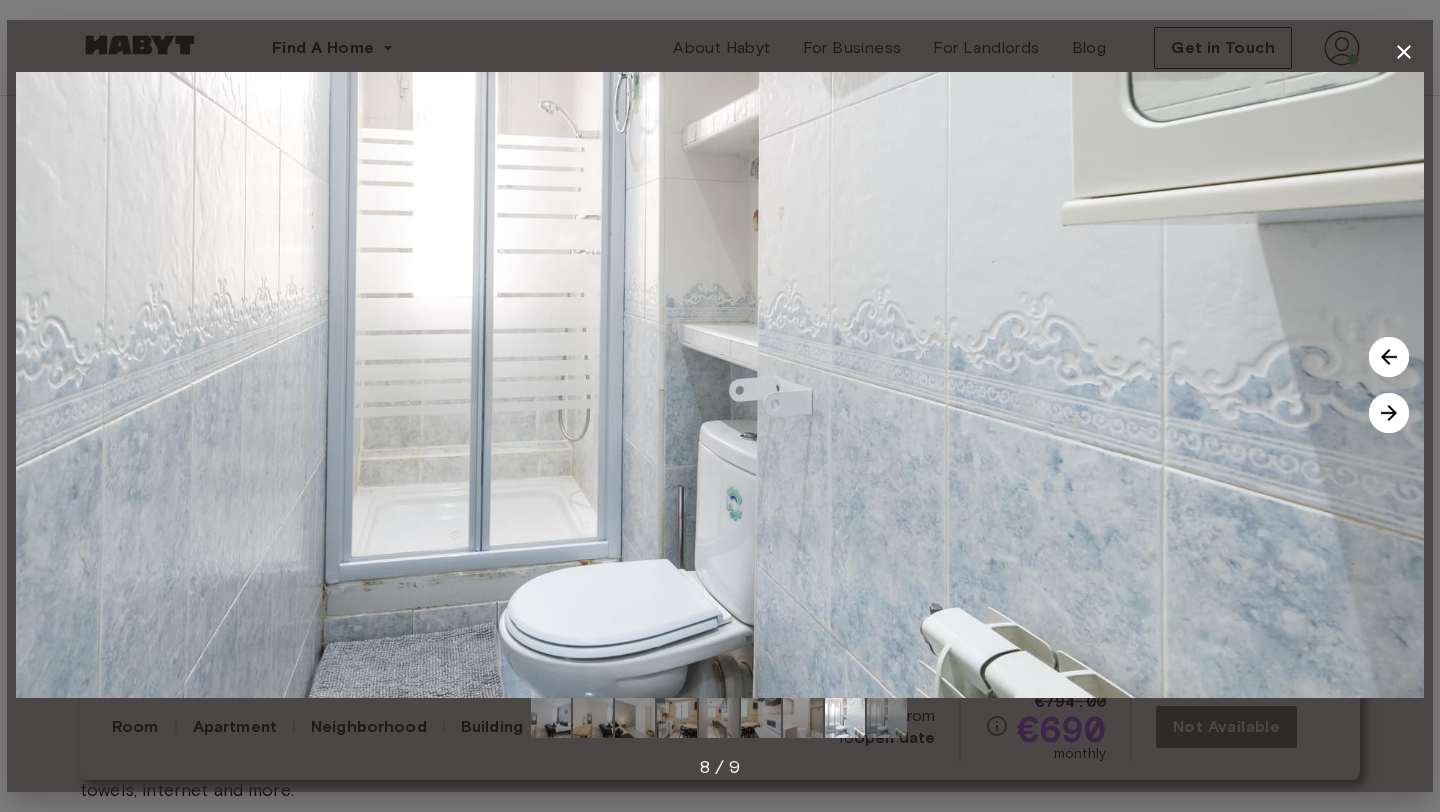 click at bounding box center (1389, 413) 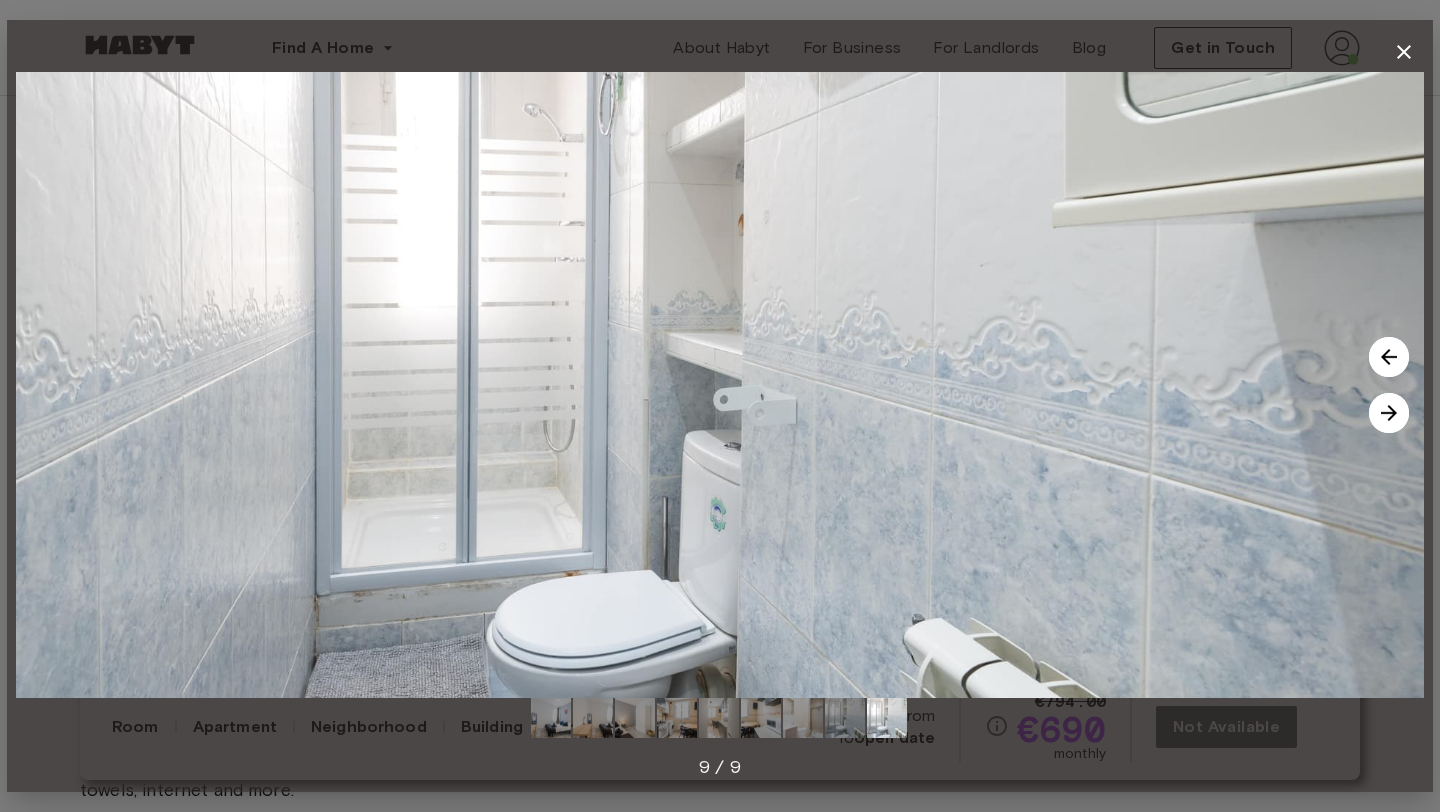 click at bounding box center [1389, 413] 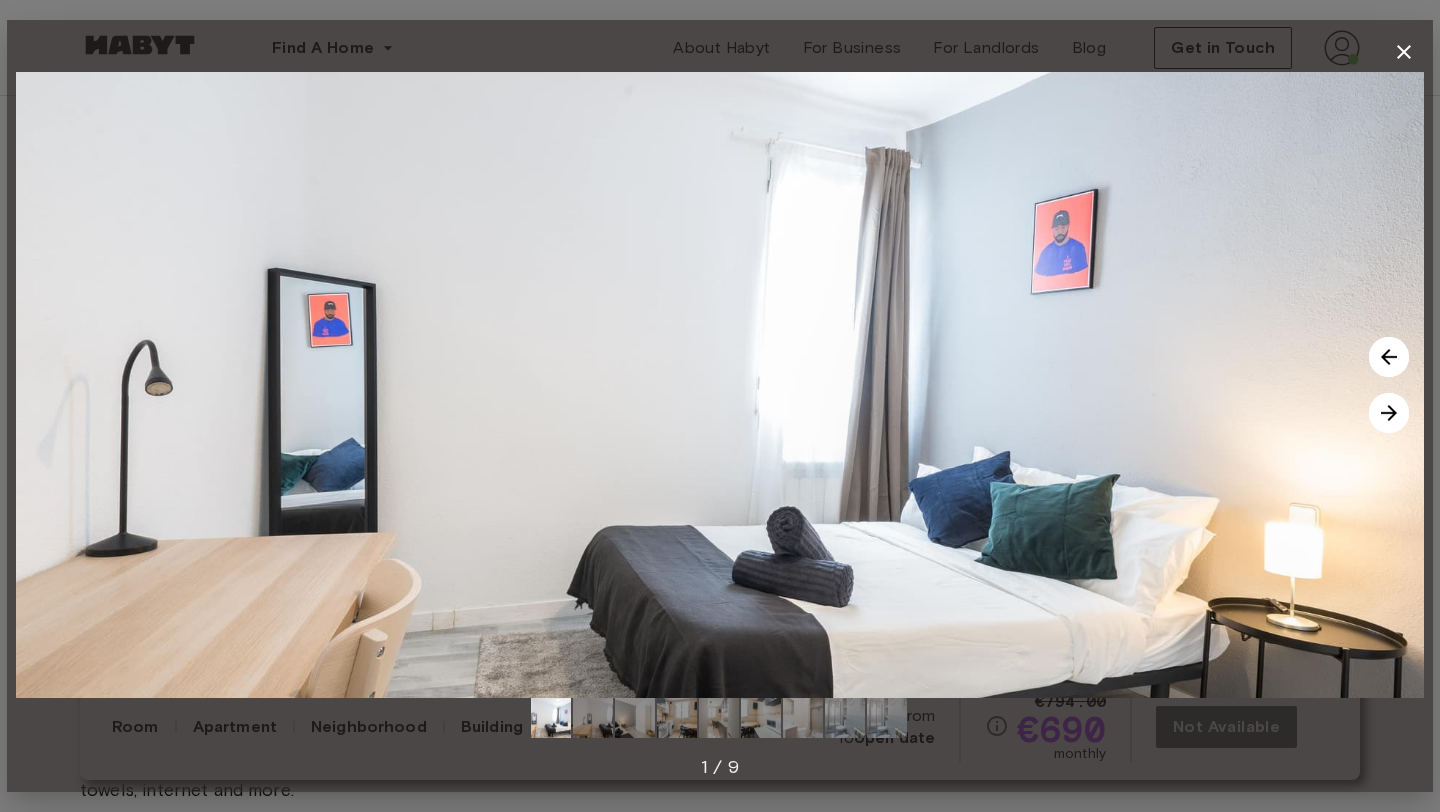 click at bounding box center [1389, 357] 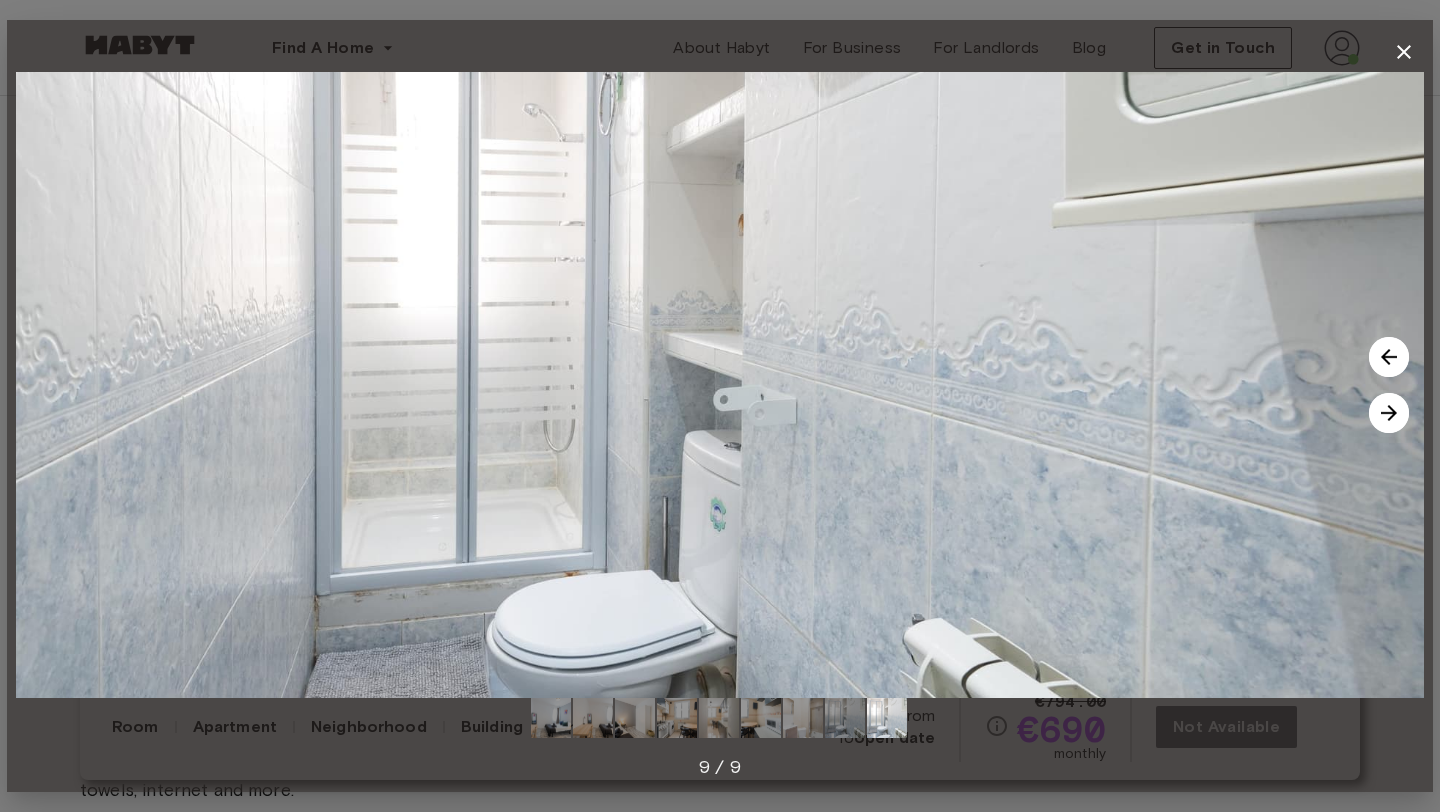 click at bounding box center [1389, 357] 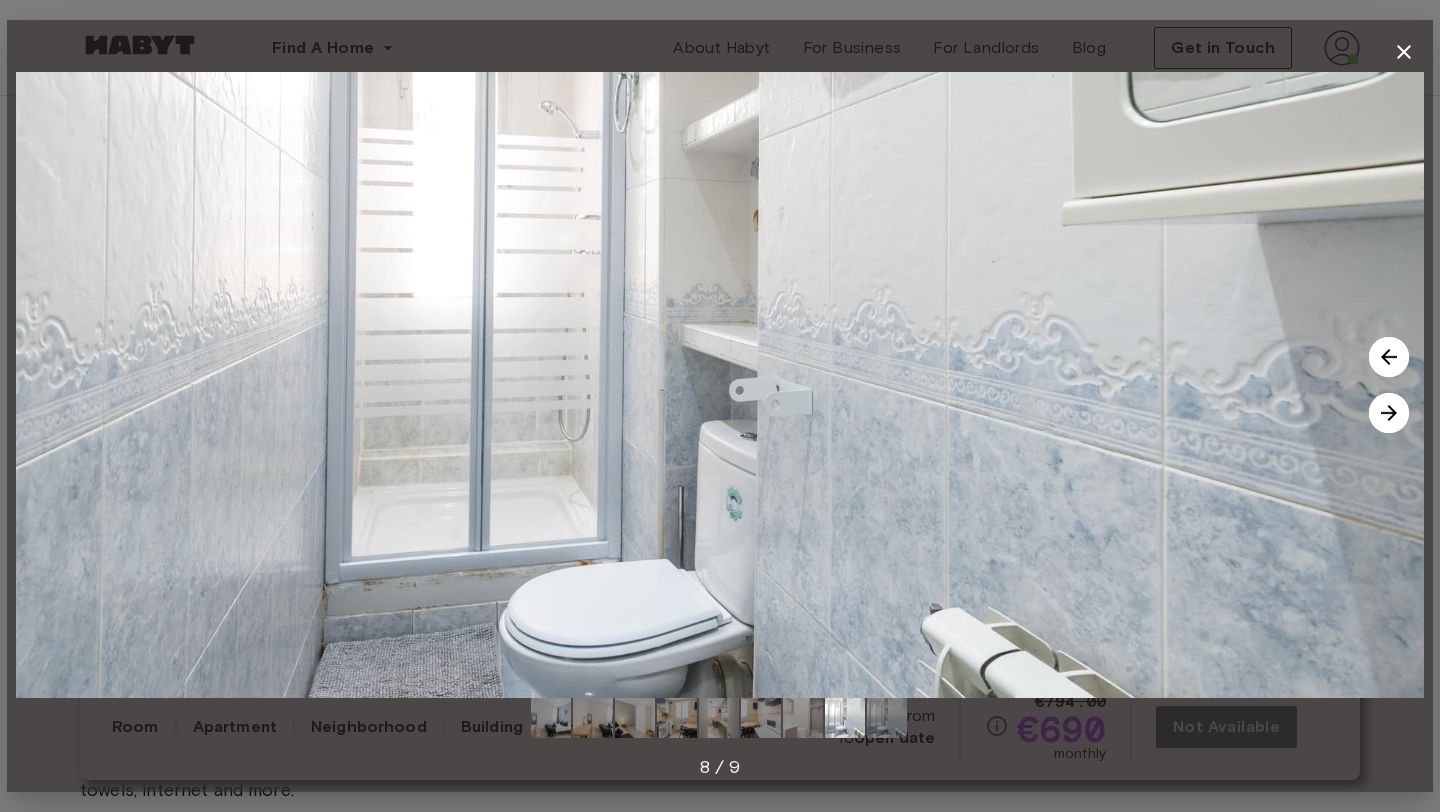 click at bounding box center (1389, 357) 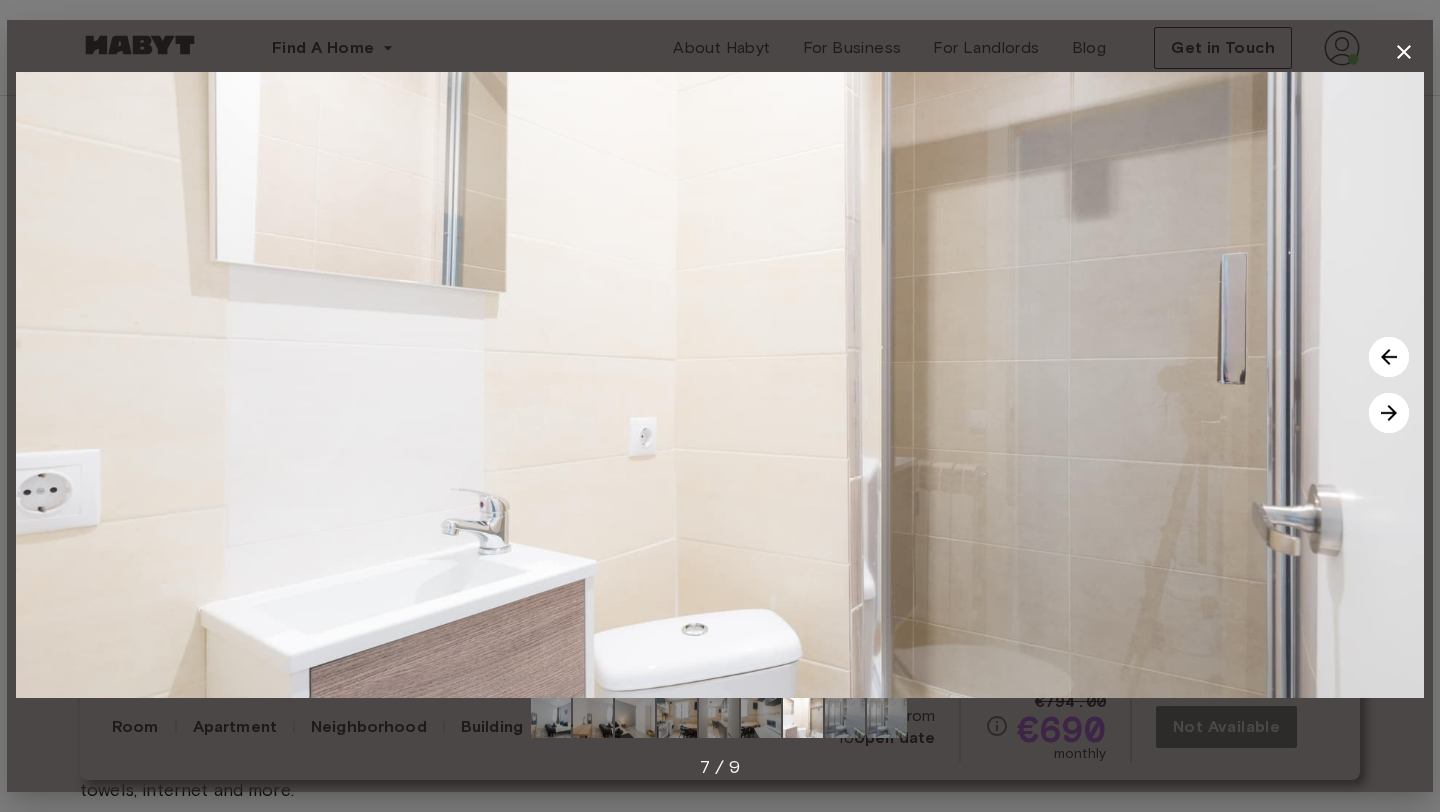 click at bounding box center [1389, 413] 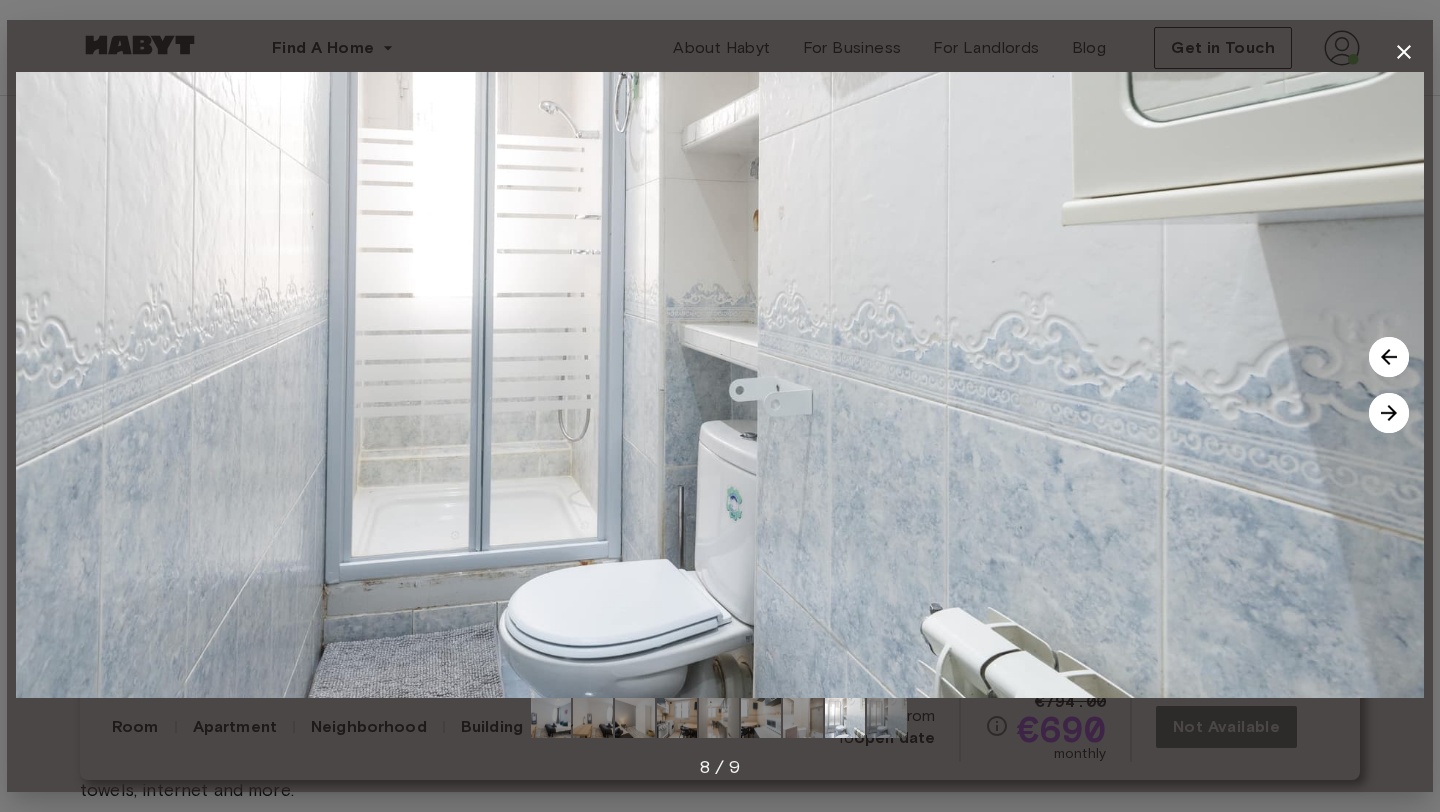 click at bounding box center [1389, 413] 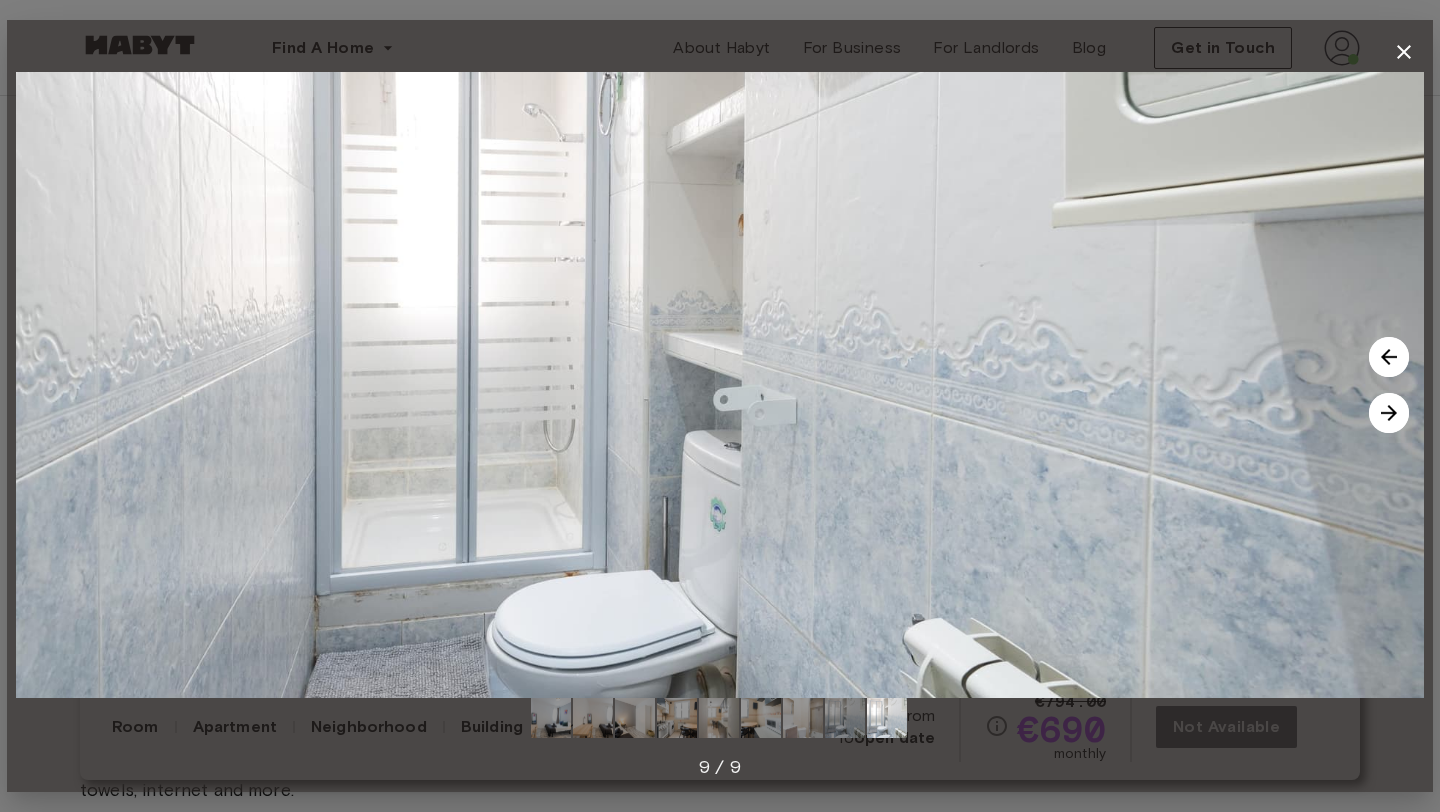 click at bounding box center [1389, 413] 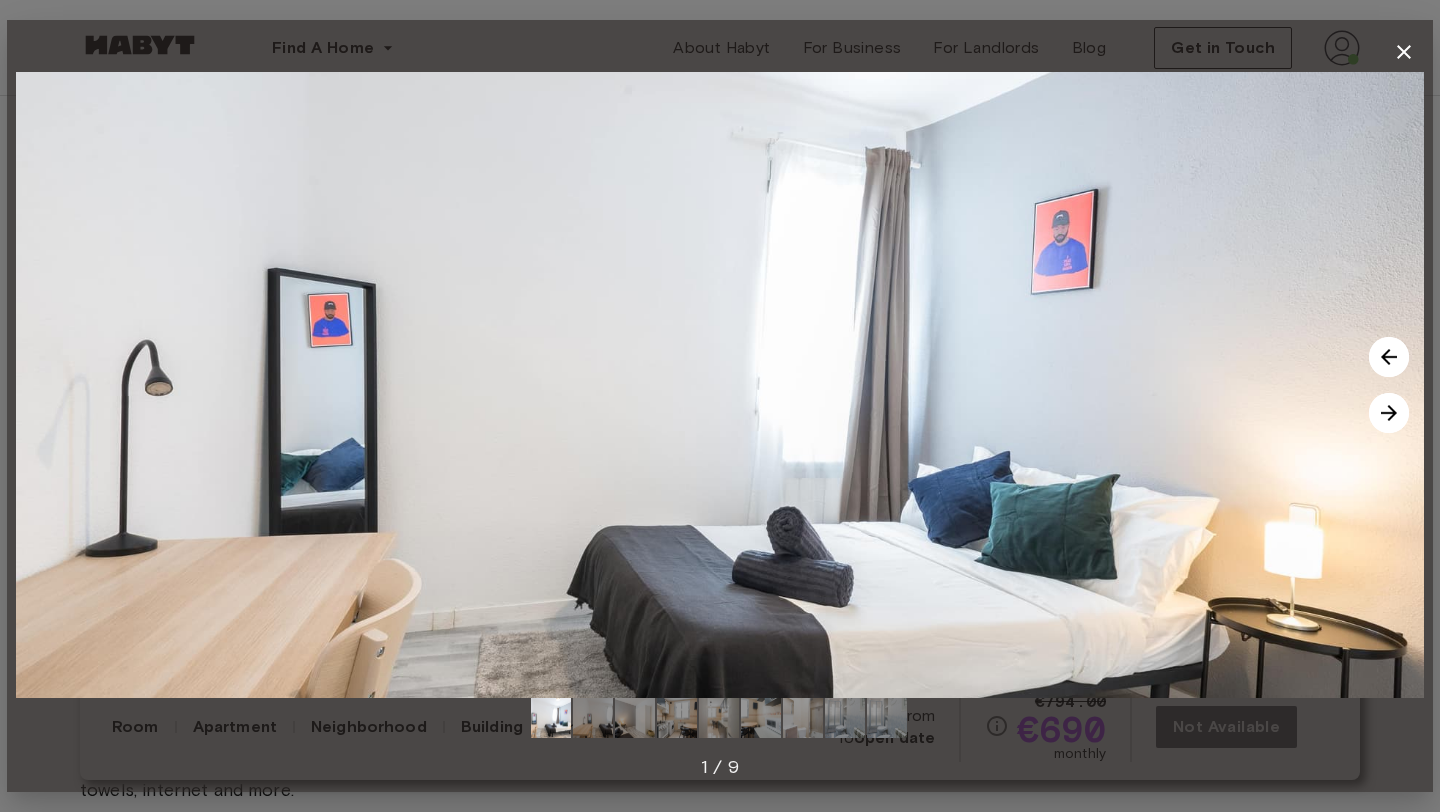 click at bounding box center (1389, 413) 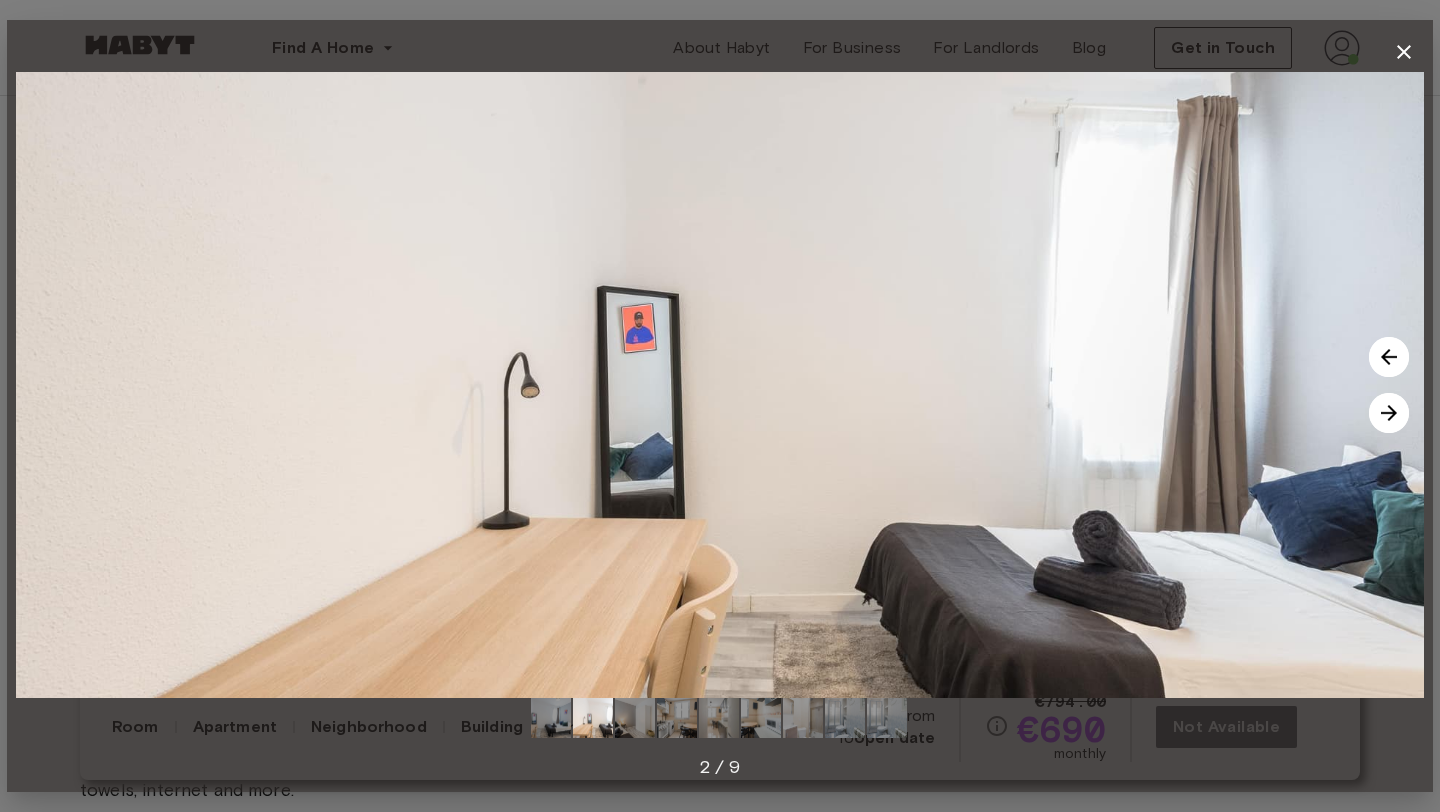 click at bounding box center (1389, 413) 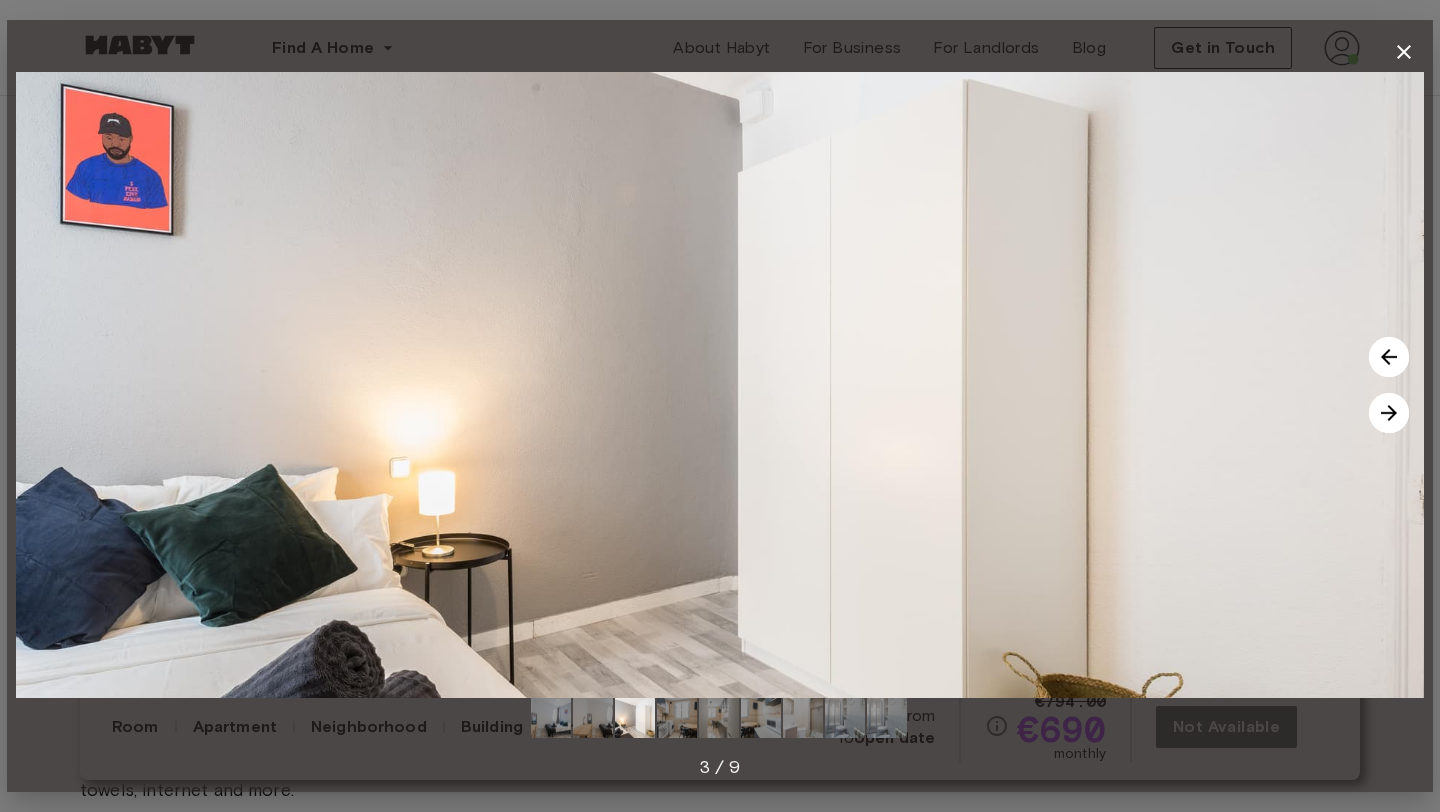 click at bounding box center [1389, 413] 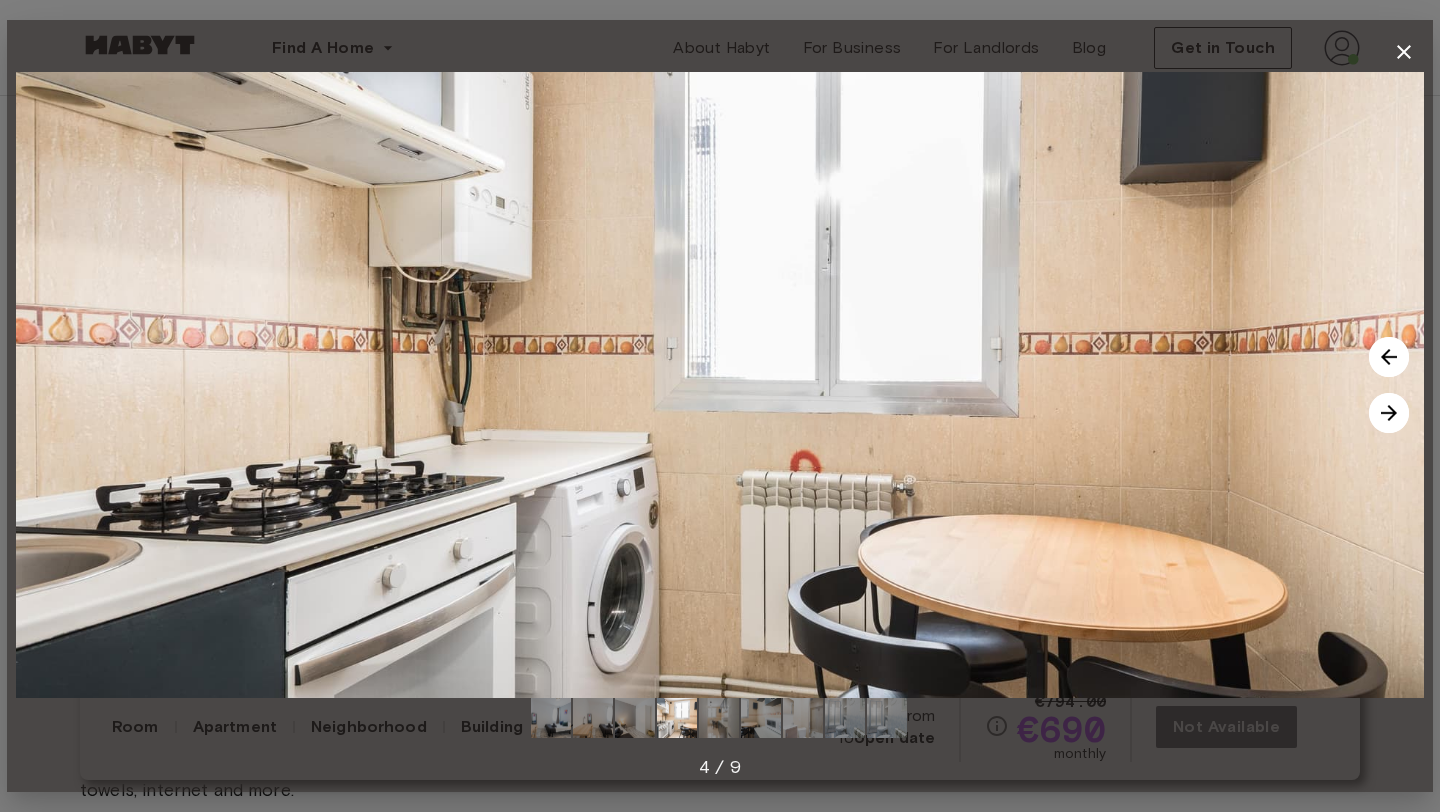 click at bounding box center (1389, 413) 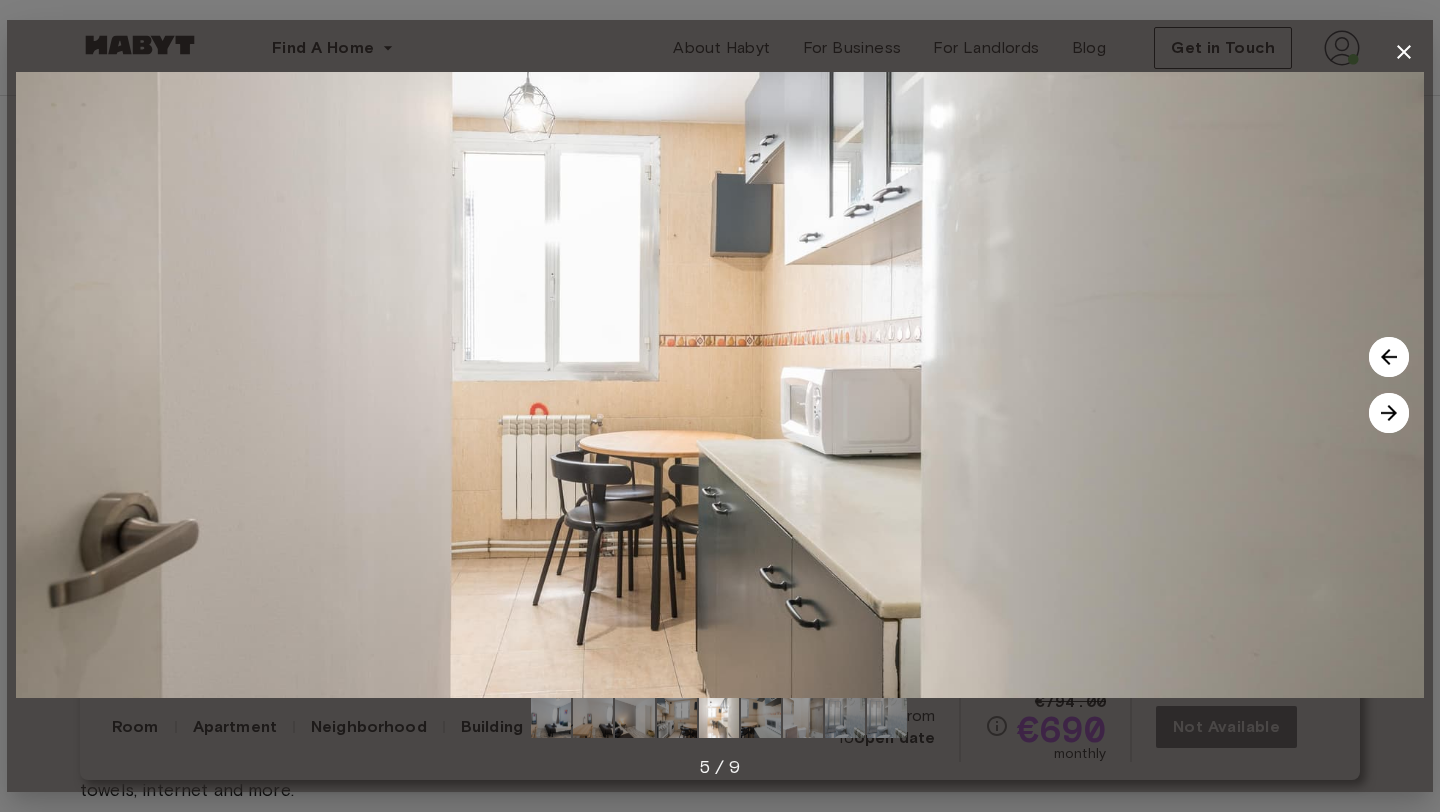 click at bounding box center [1389, 413] 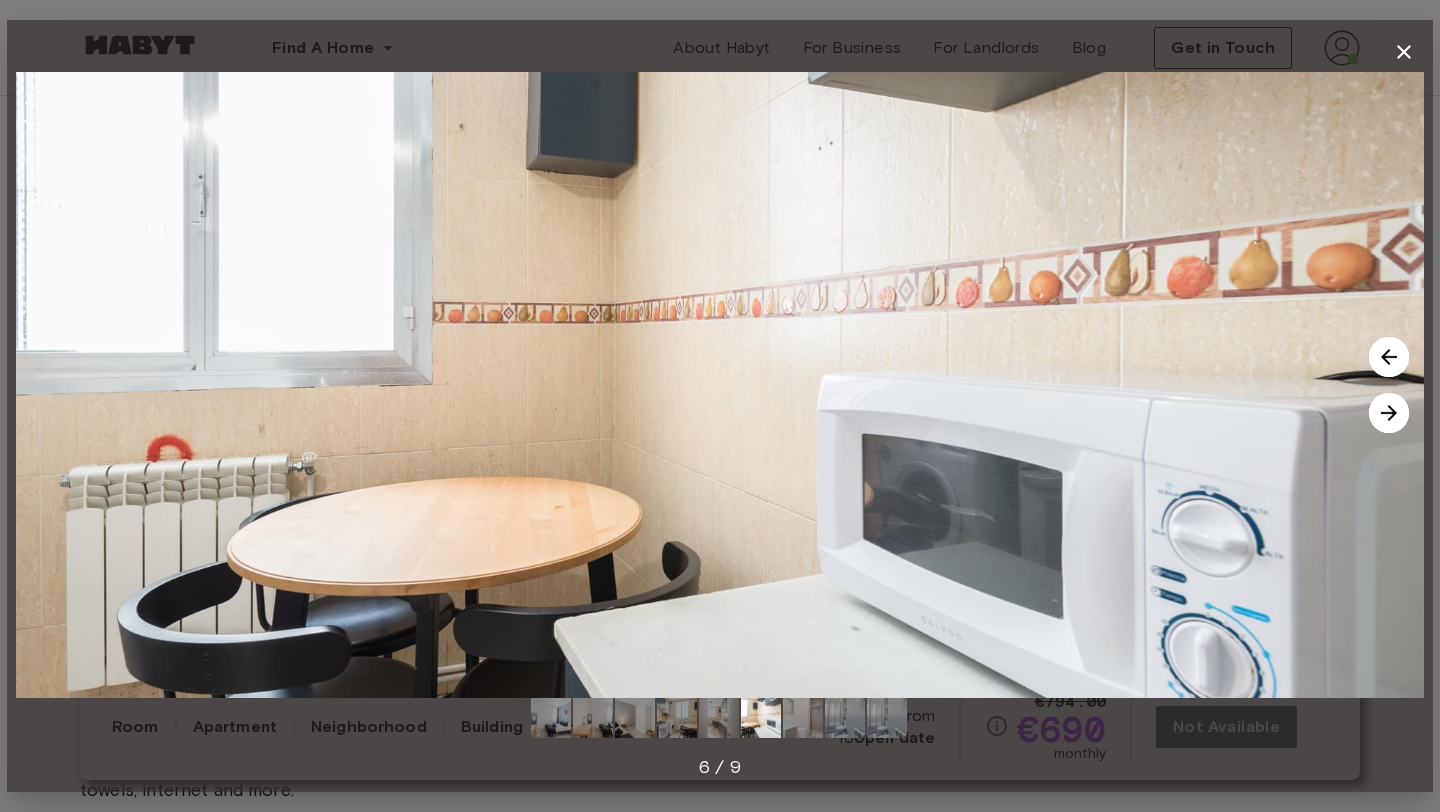 click 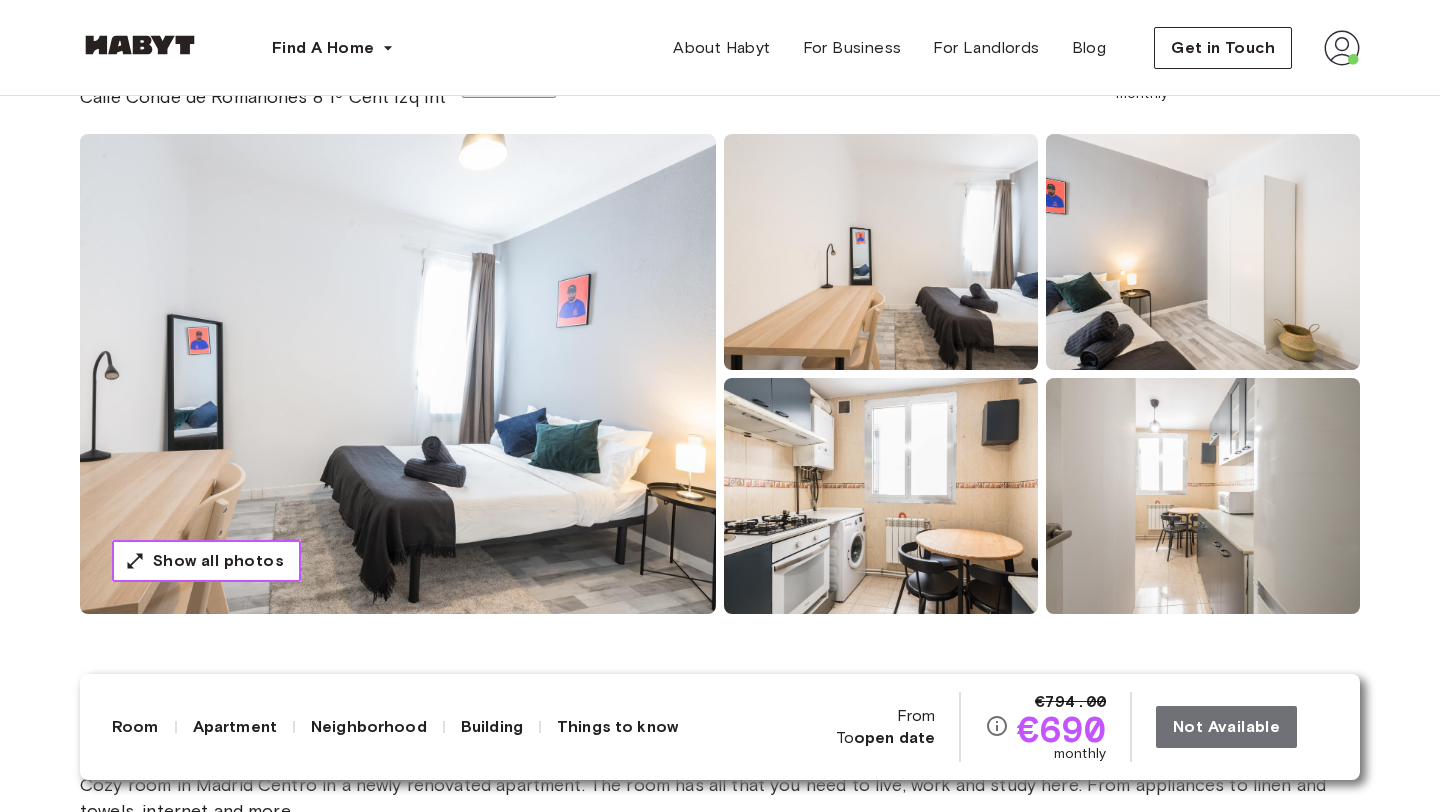 scroll, scrollTop: 130, scrollLeft: 0, axis: vertical 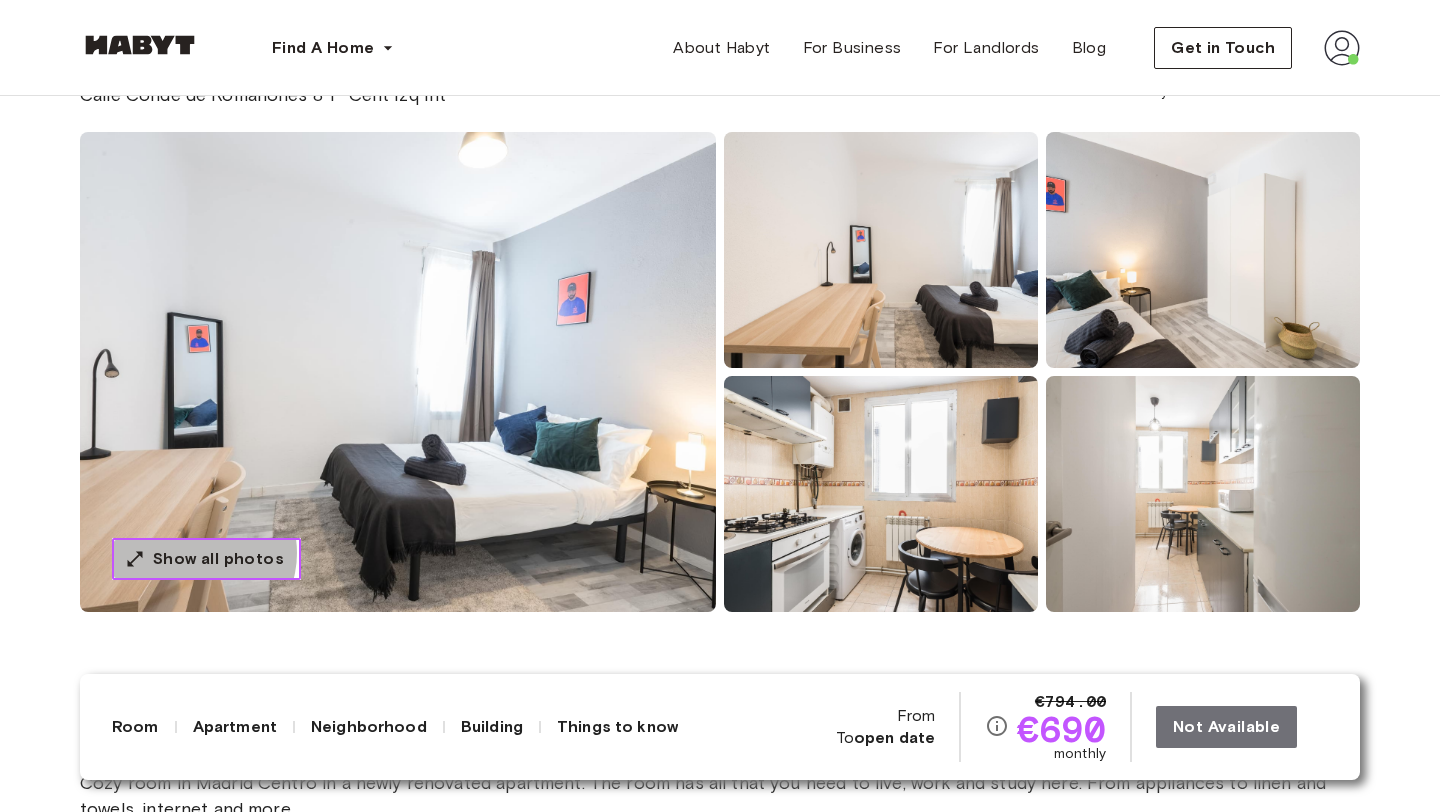 click on "Show all photos" at bounding box center [218, 559] 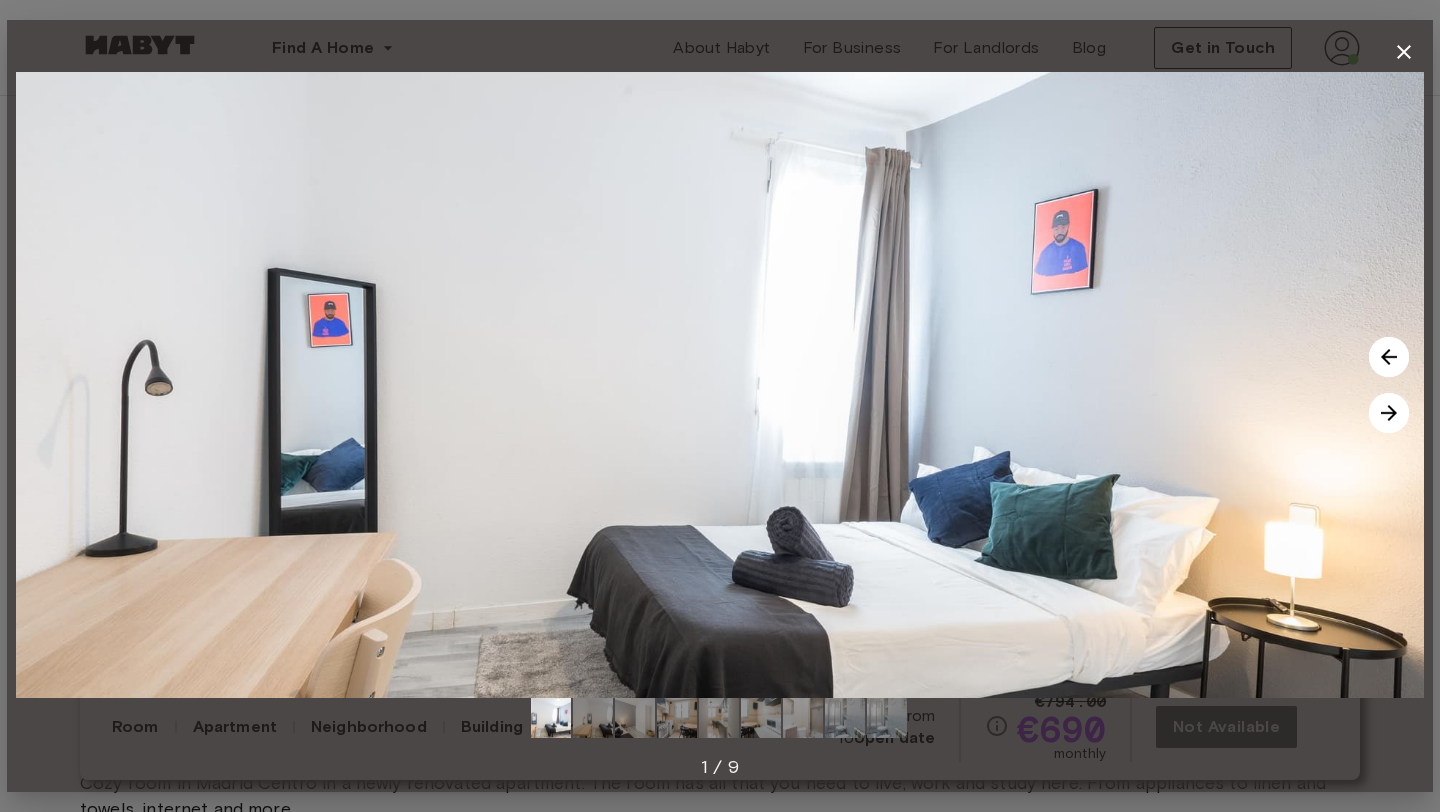 click at bounding box center [1389, 413] 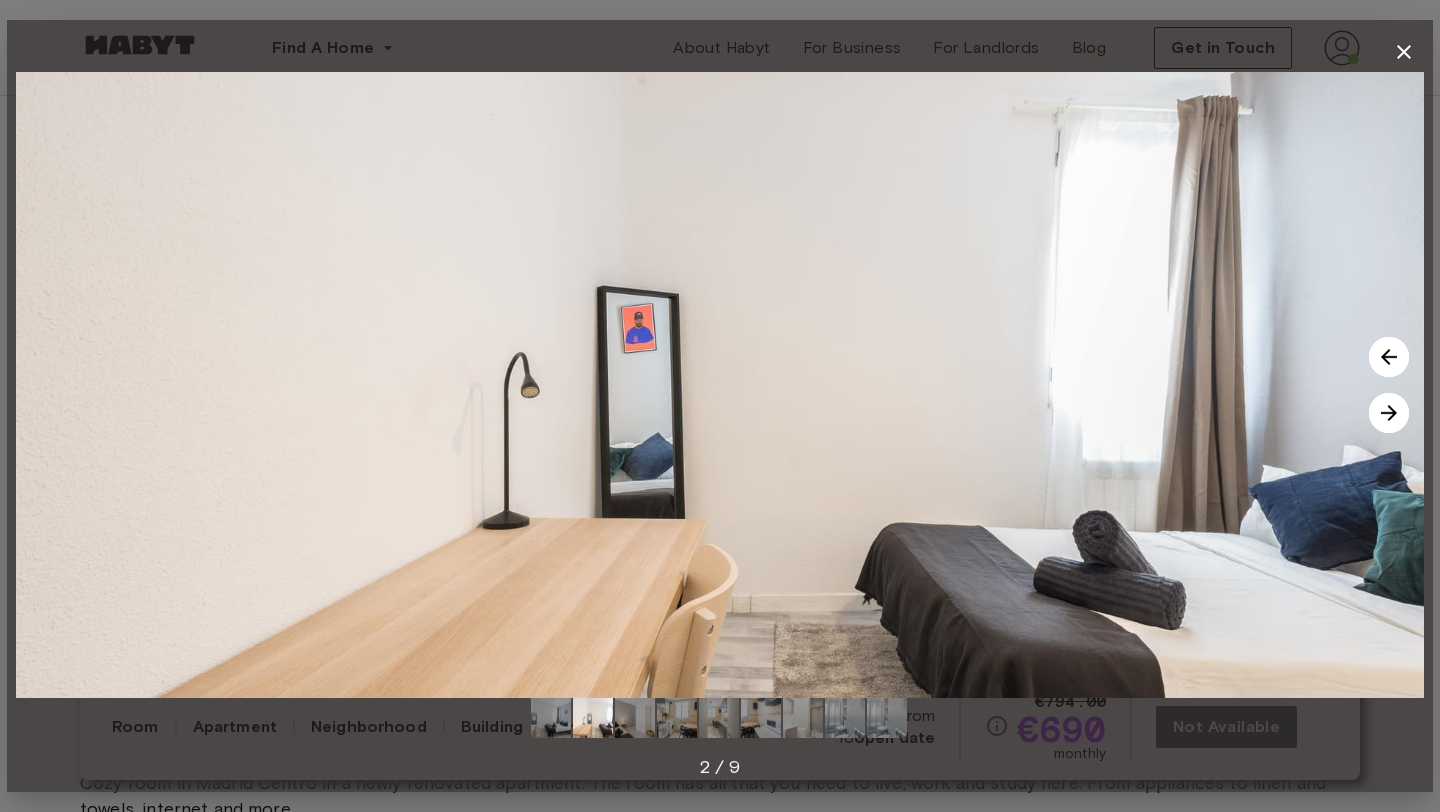 click at bounding box center [1389, 413] 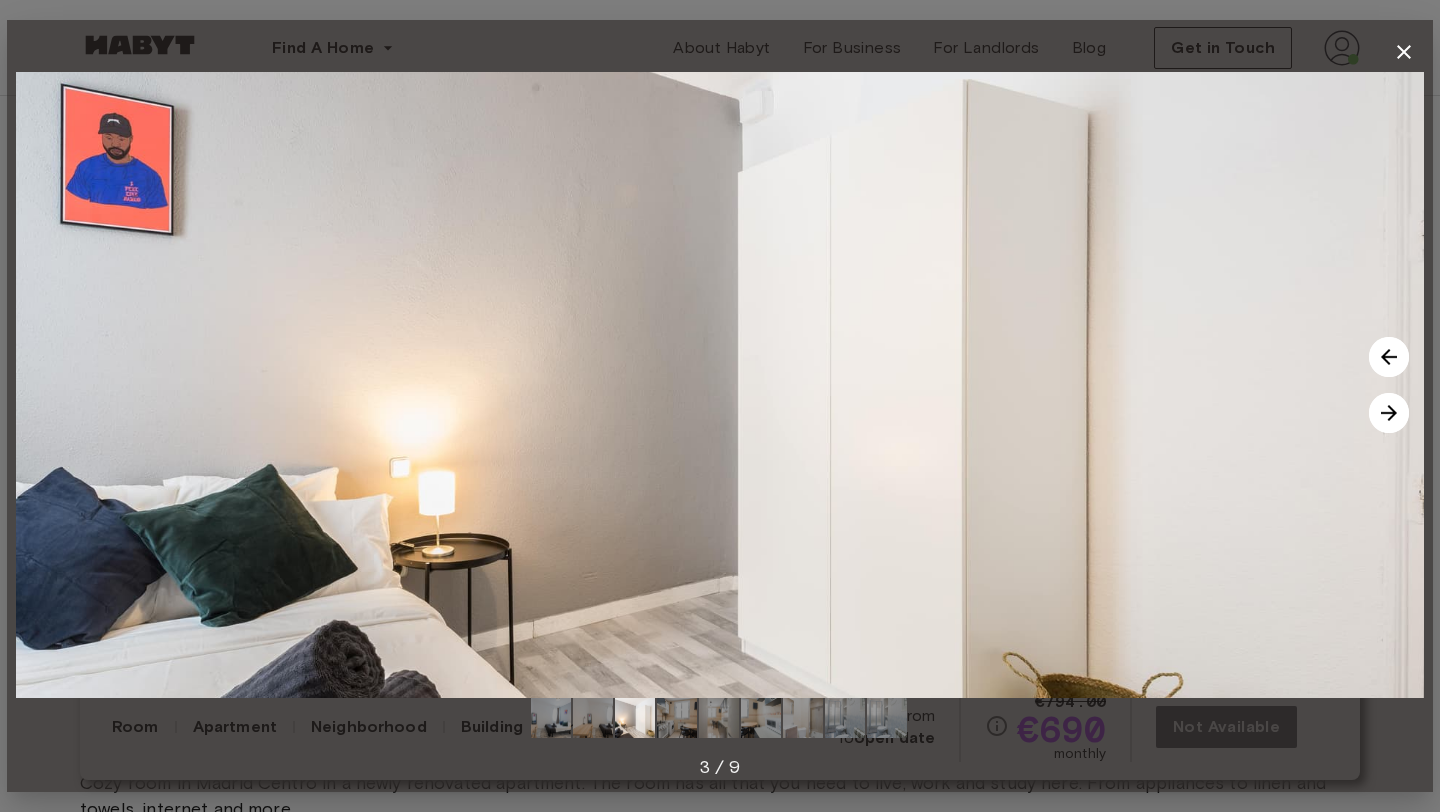 click at bounding box center [1389, 413] 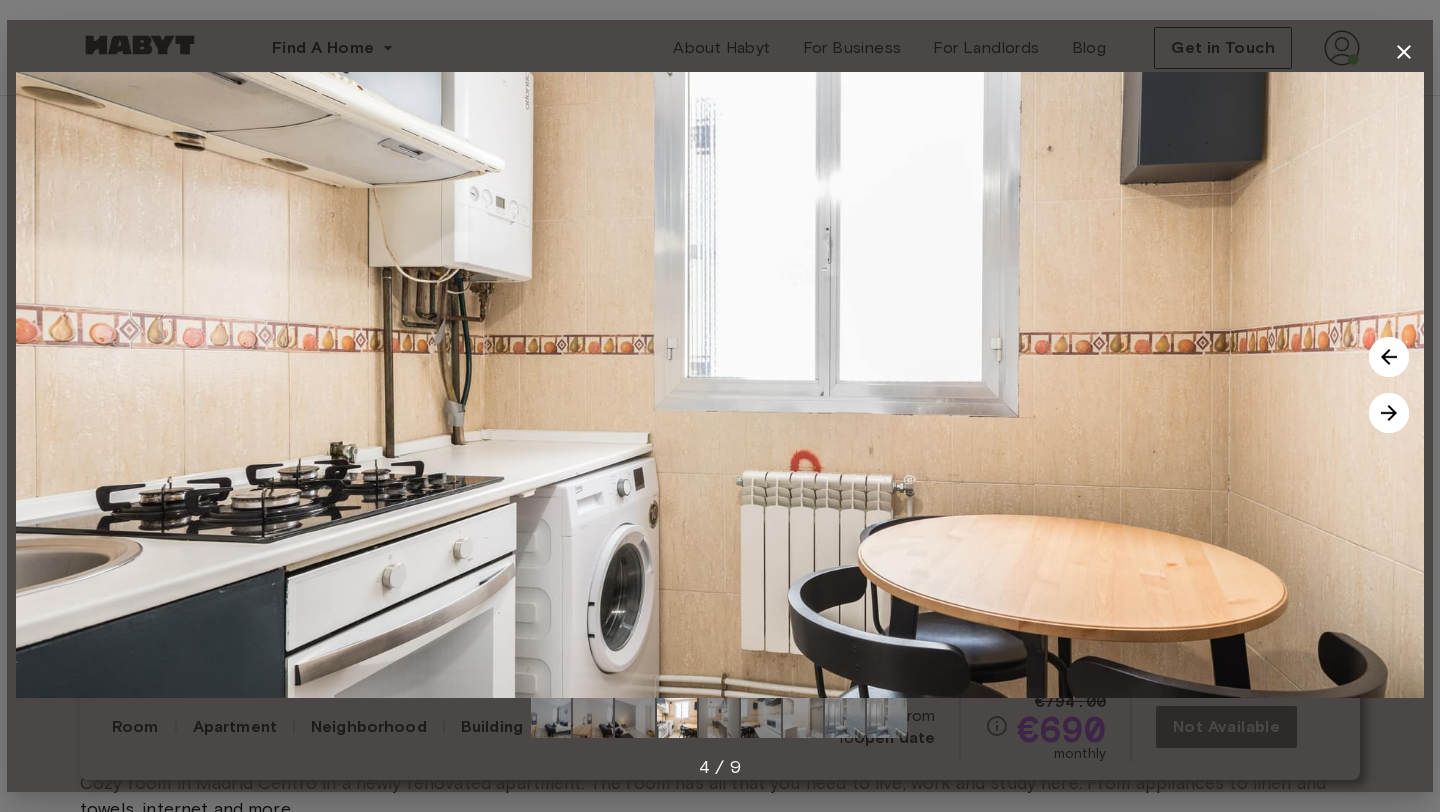 click at bounding box center (1389, 357) 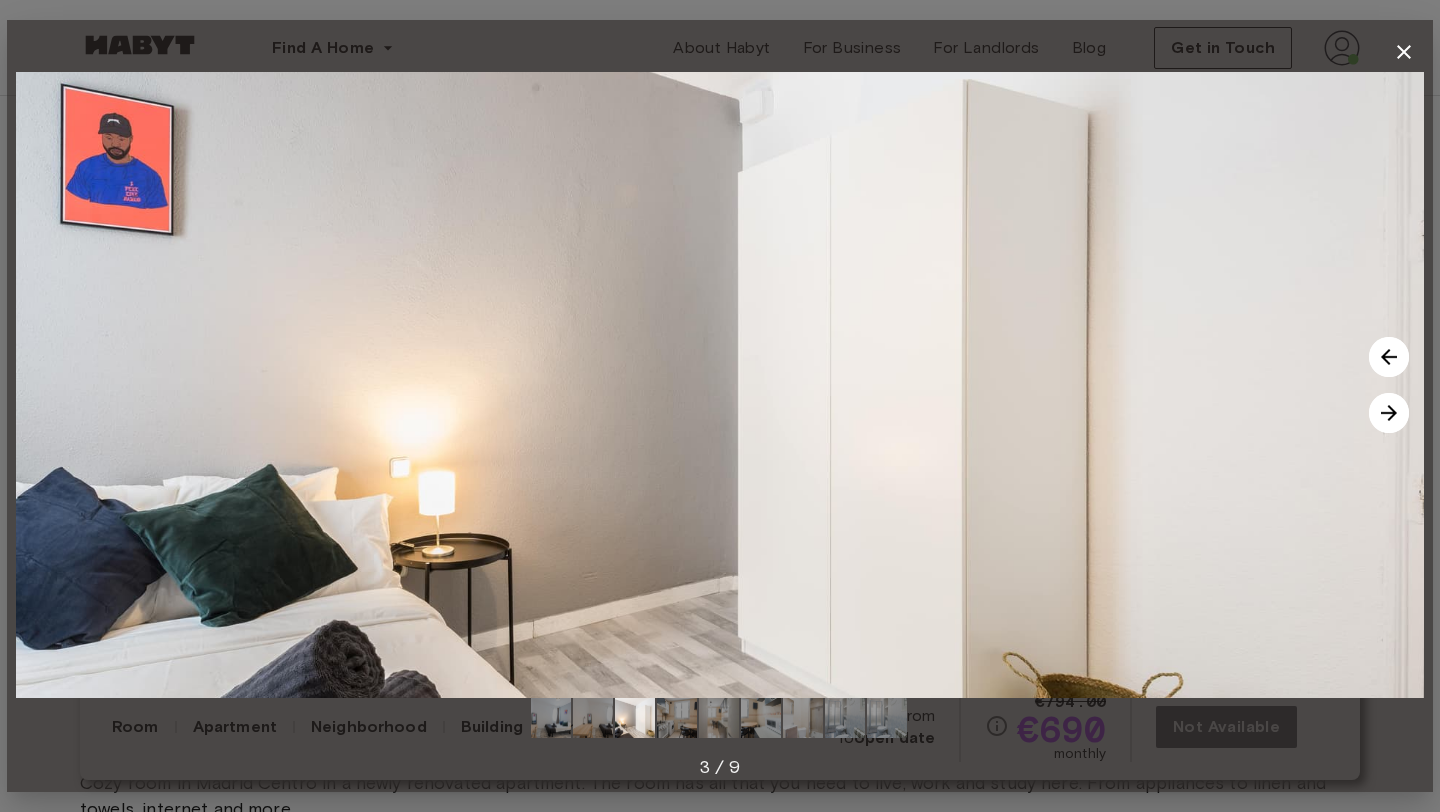 click at bounding box center (1389, 357) 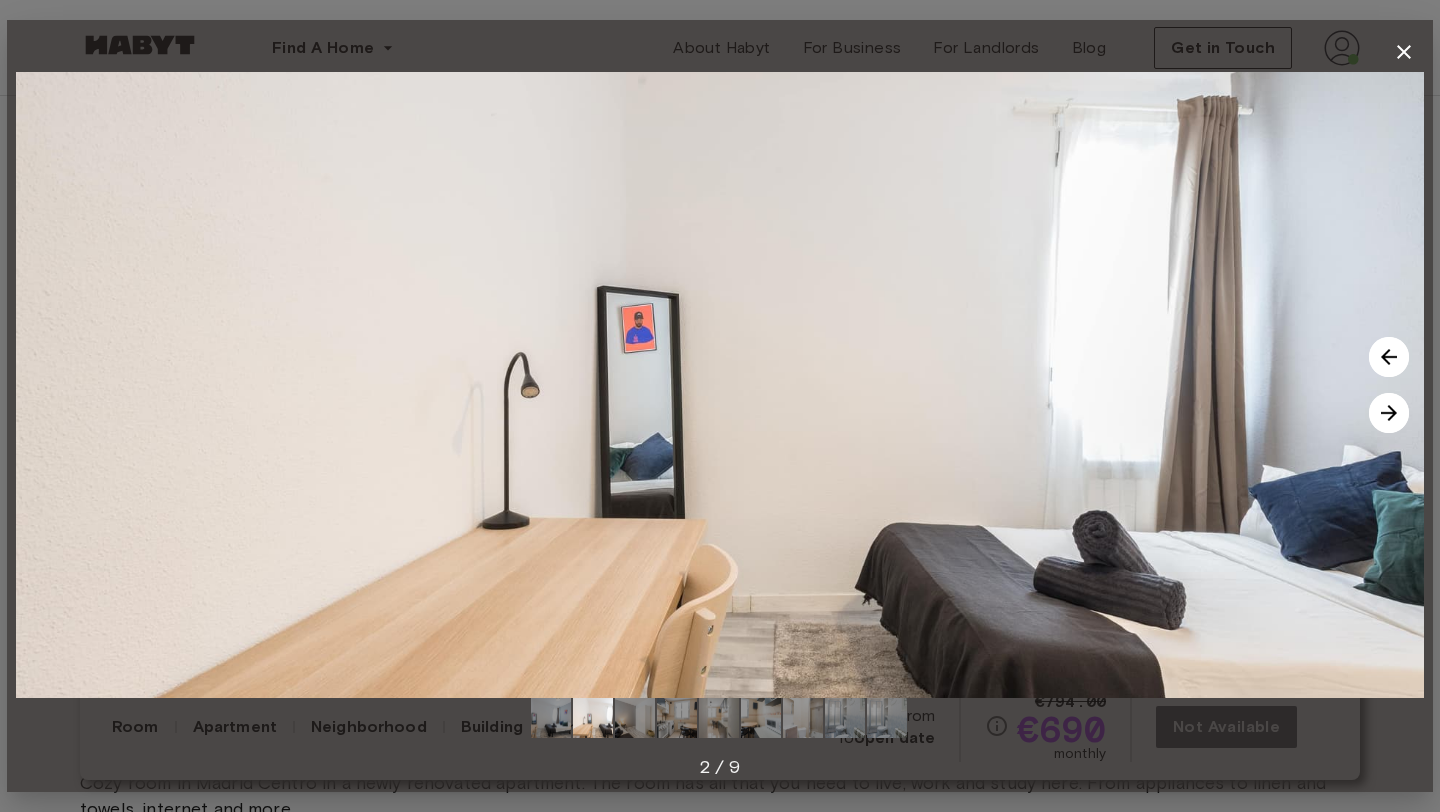 click at bounding box center [1389, 357] 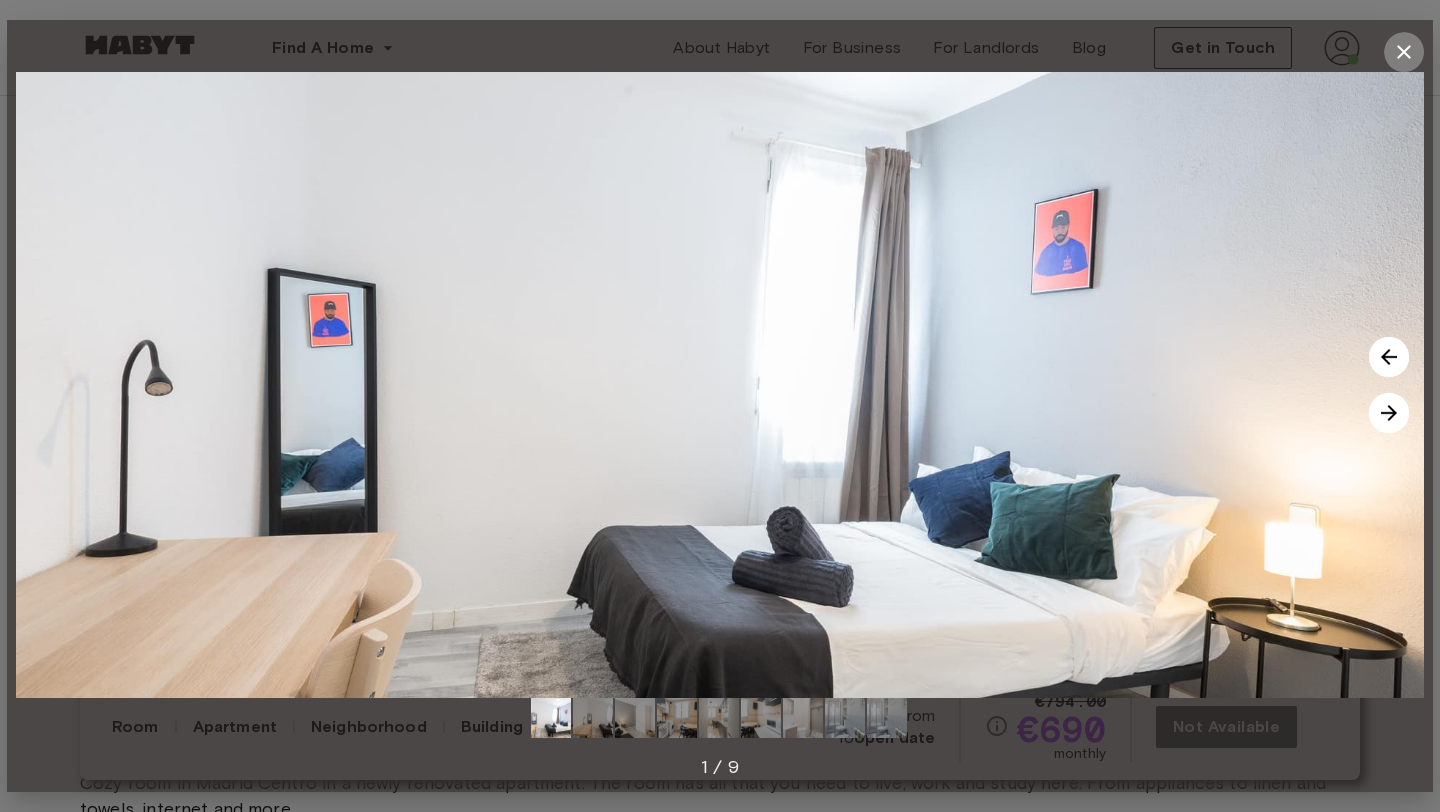 click 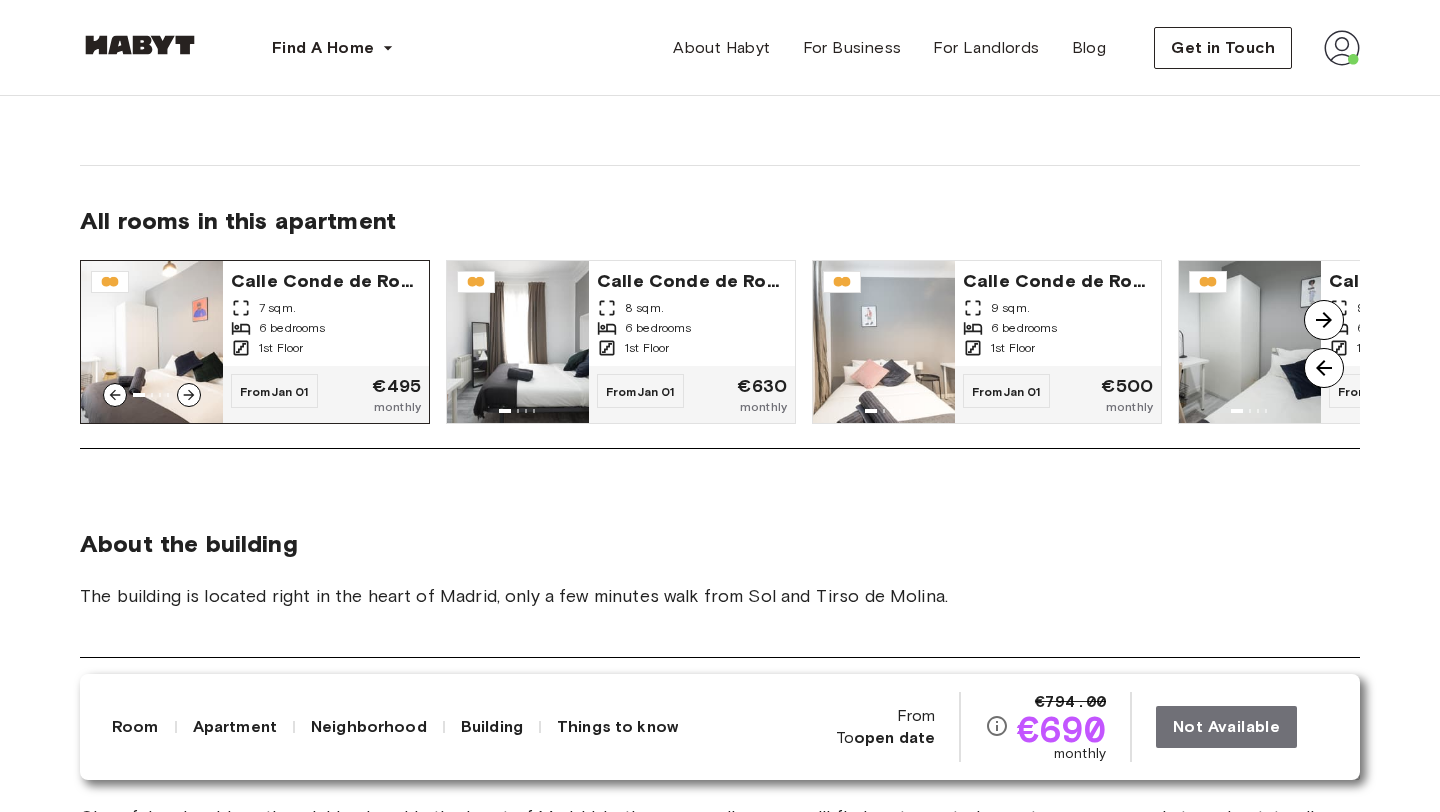 scroll, scrollTop: 1628, scrollLeft: 0, axis: vertical 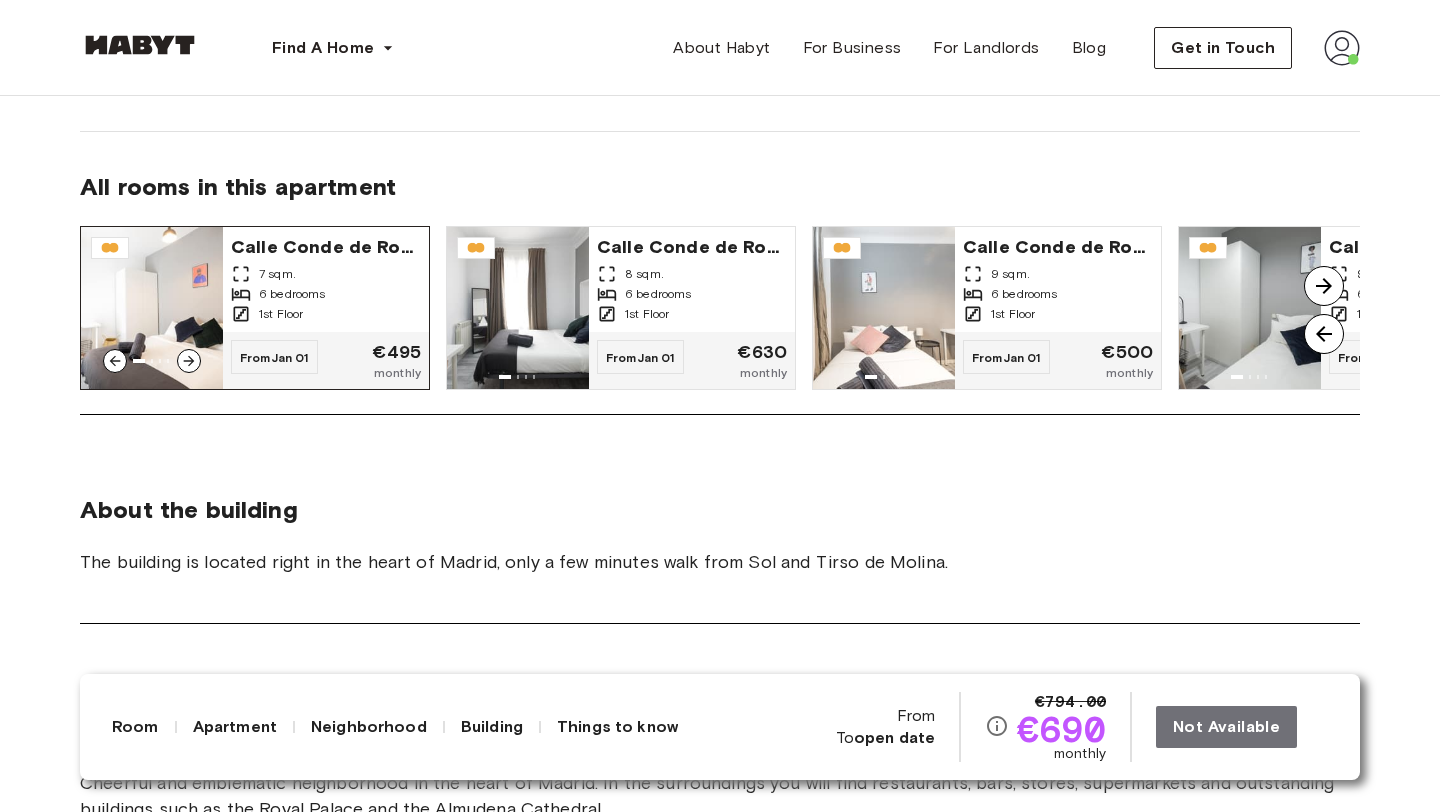 click 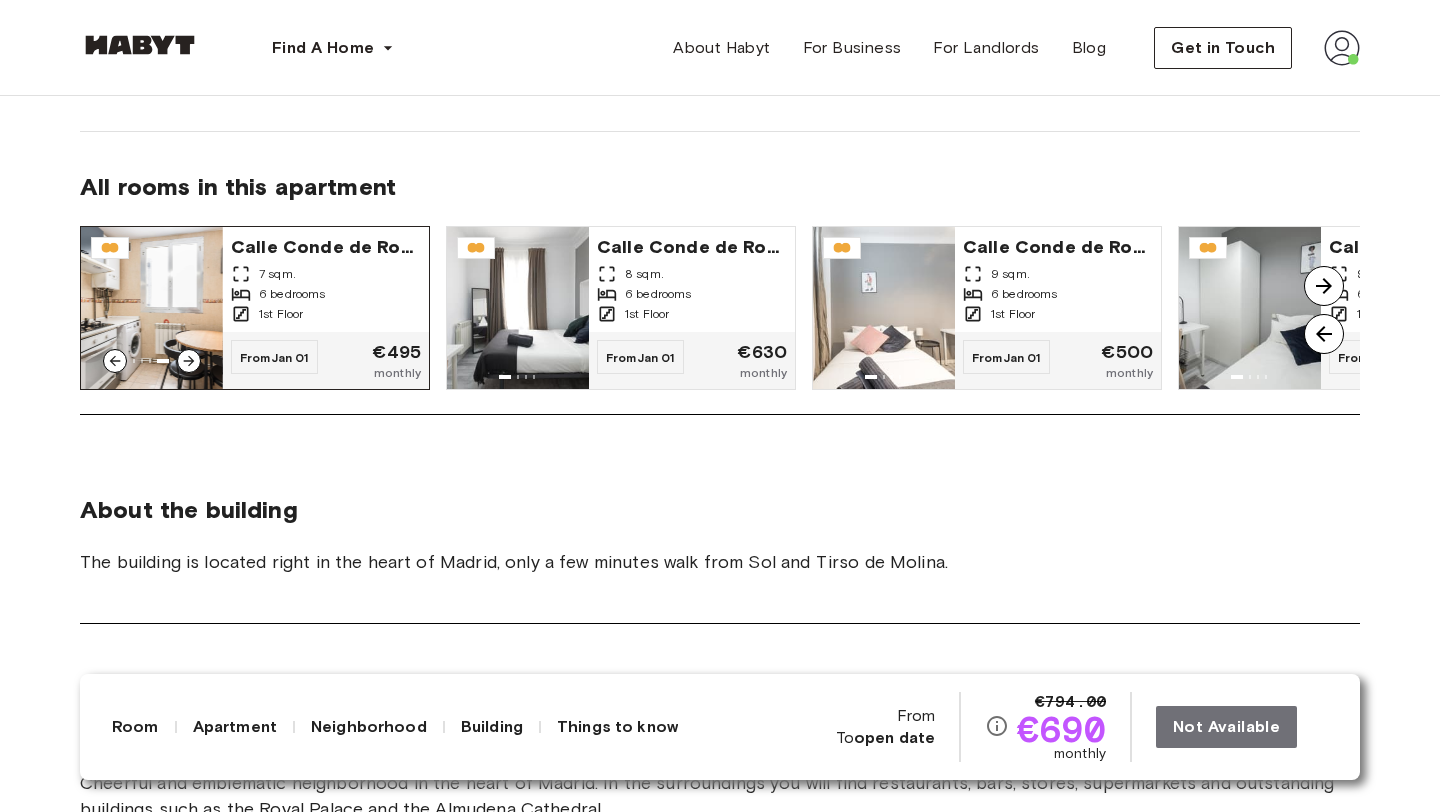 click 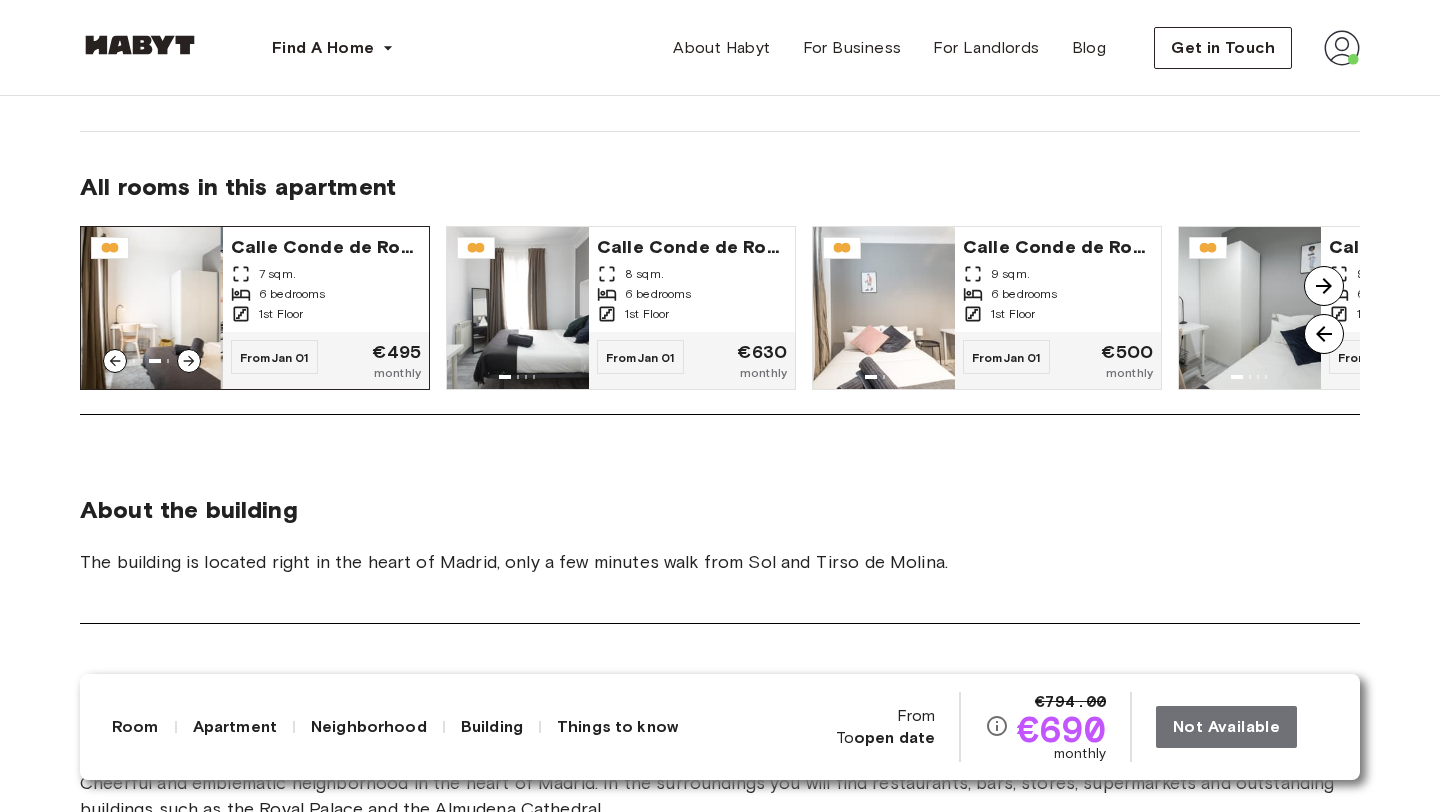 click 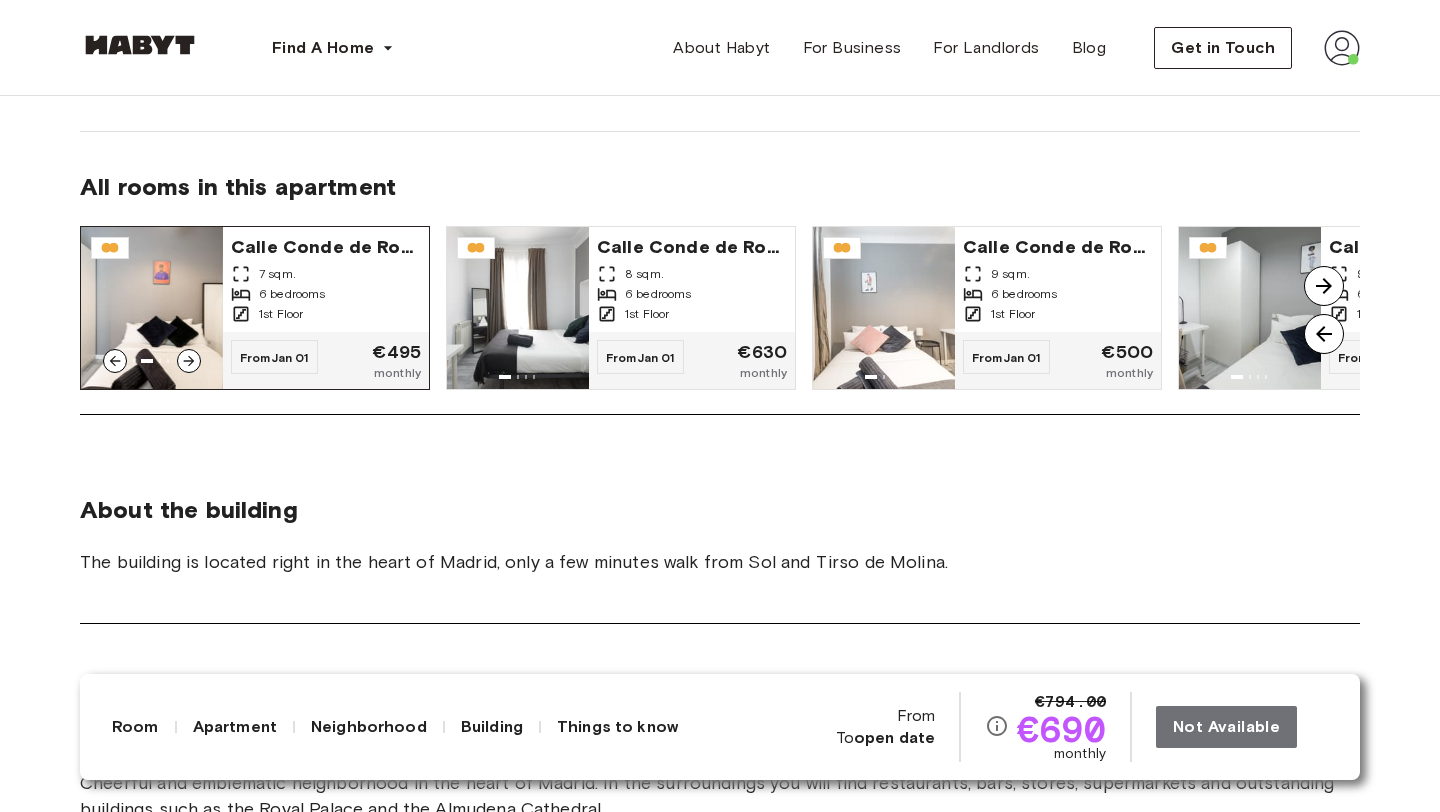click 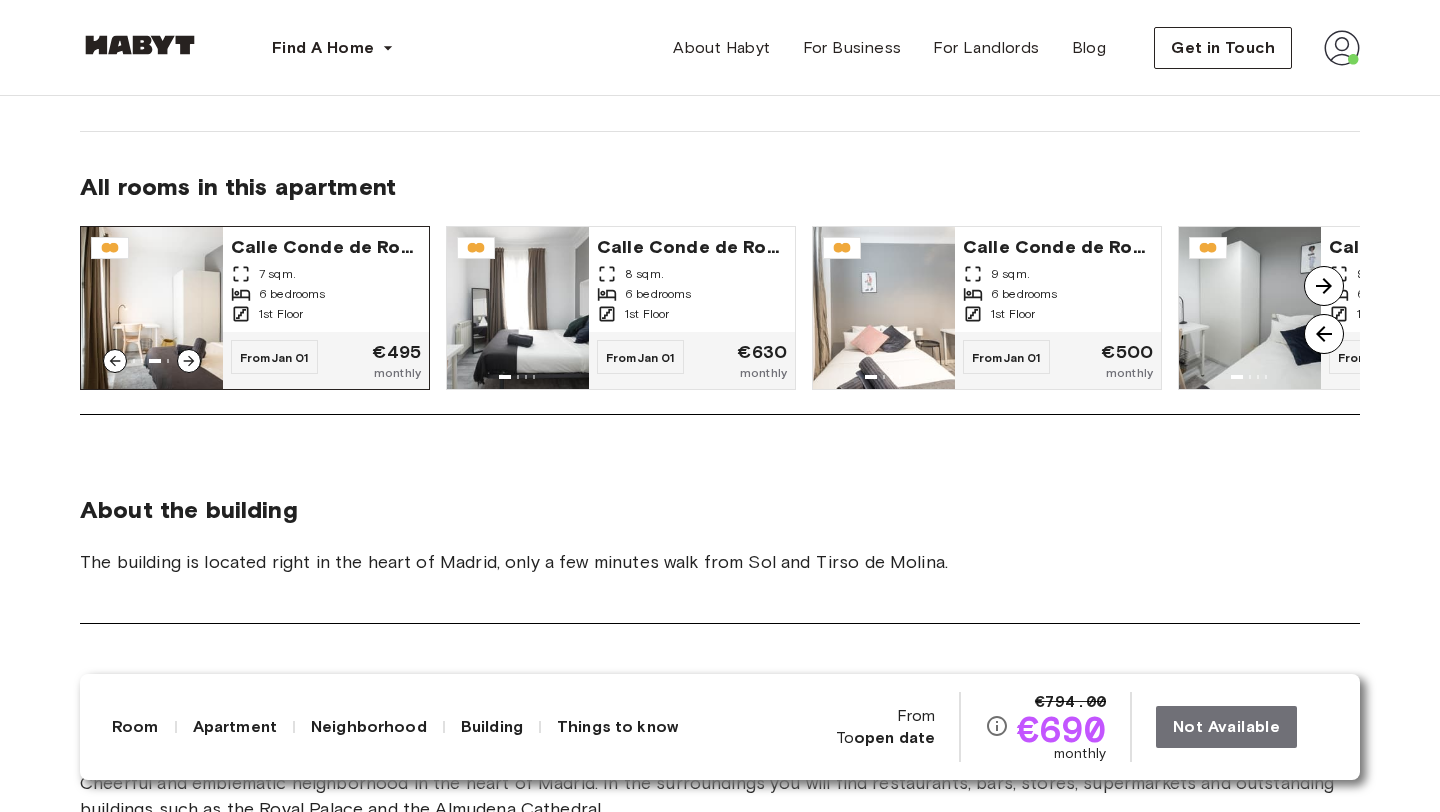 click at bounding box center [152, 308] 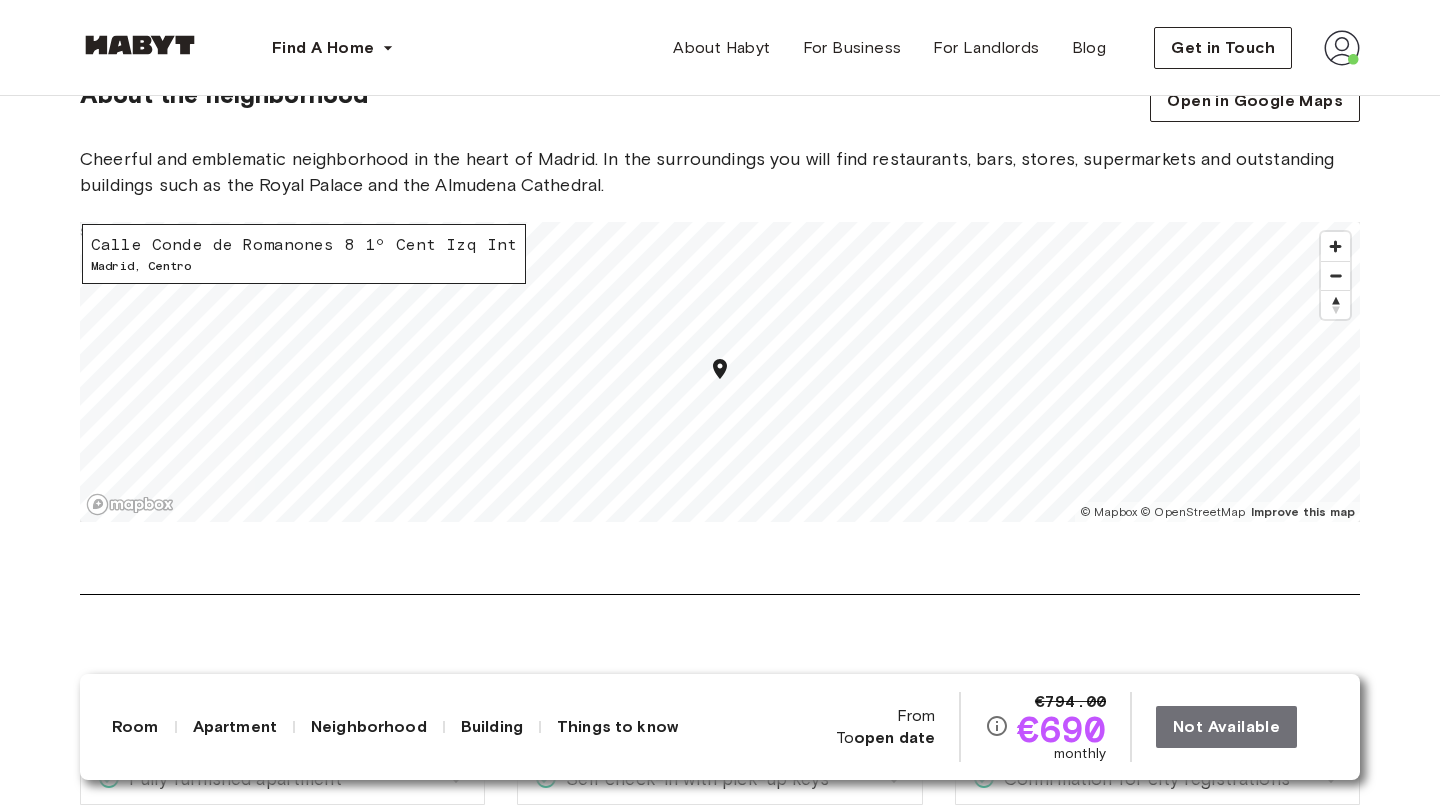 scroll, scrollTop: 2270, scrollLeft: 0, axis: vertical 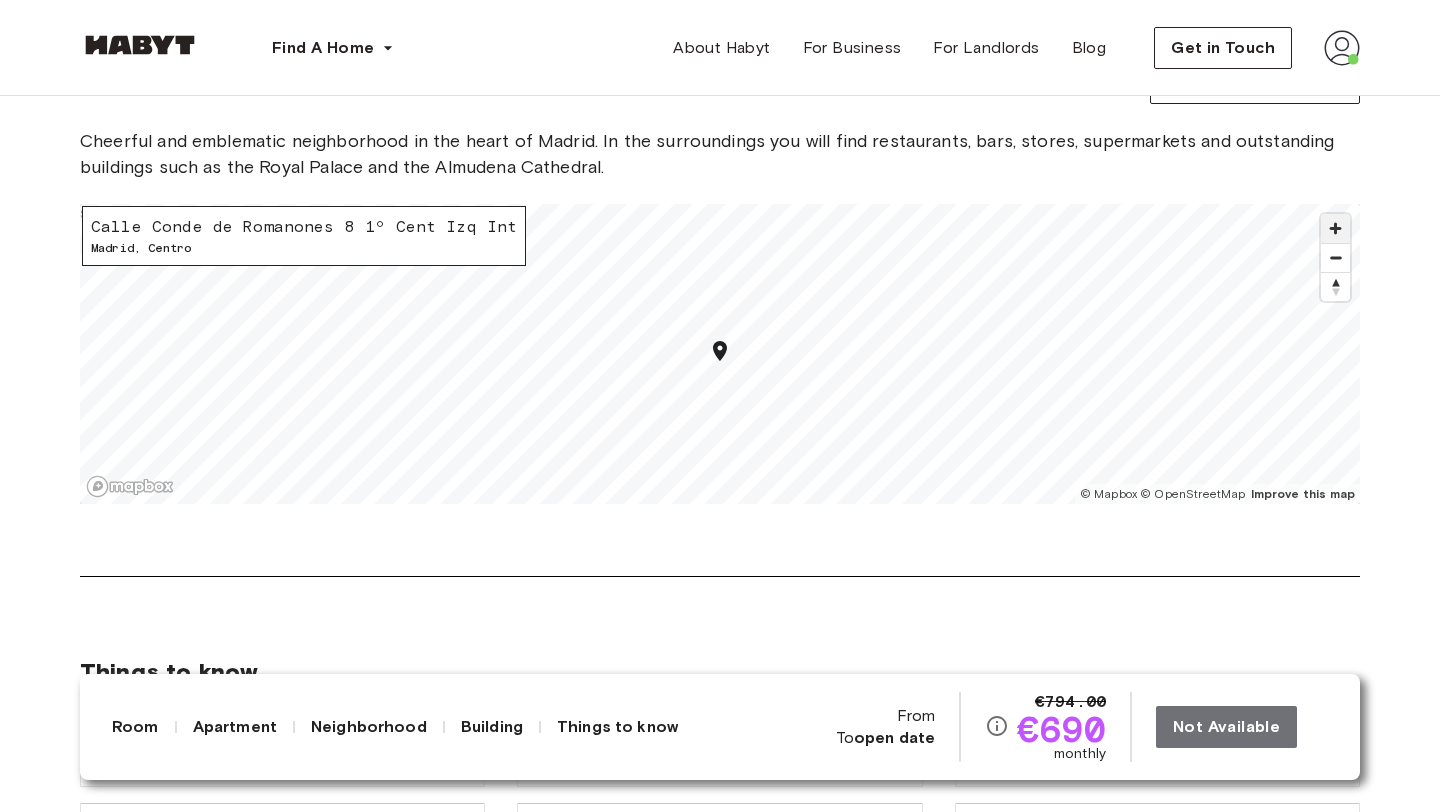 click at bounding box center (1335, 228) 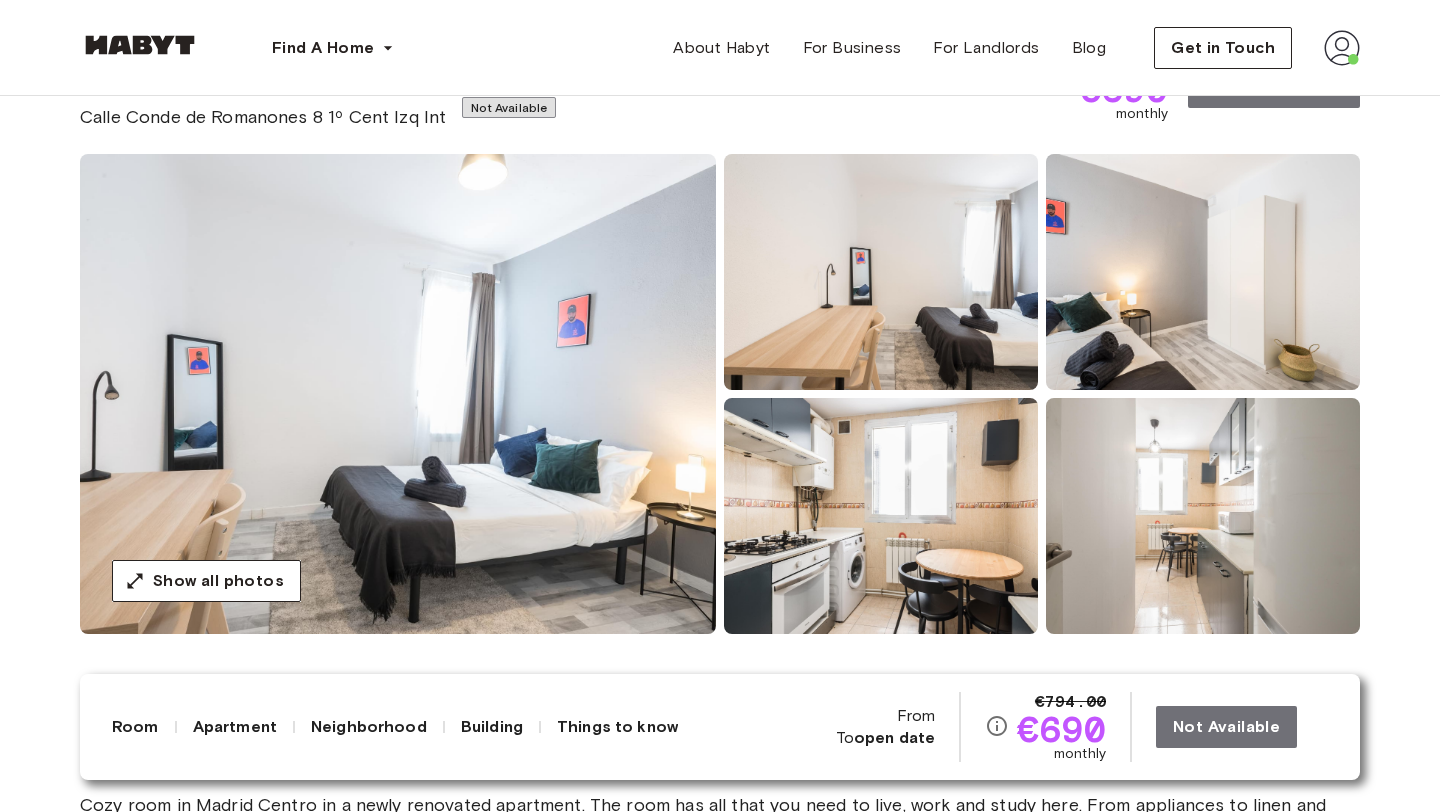 scroll, scrollTop: 0, scrollLeft: 0, axis: both 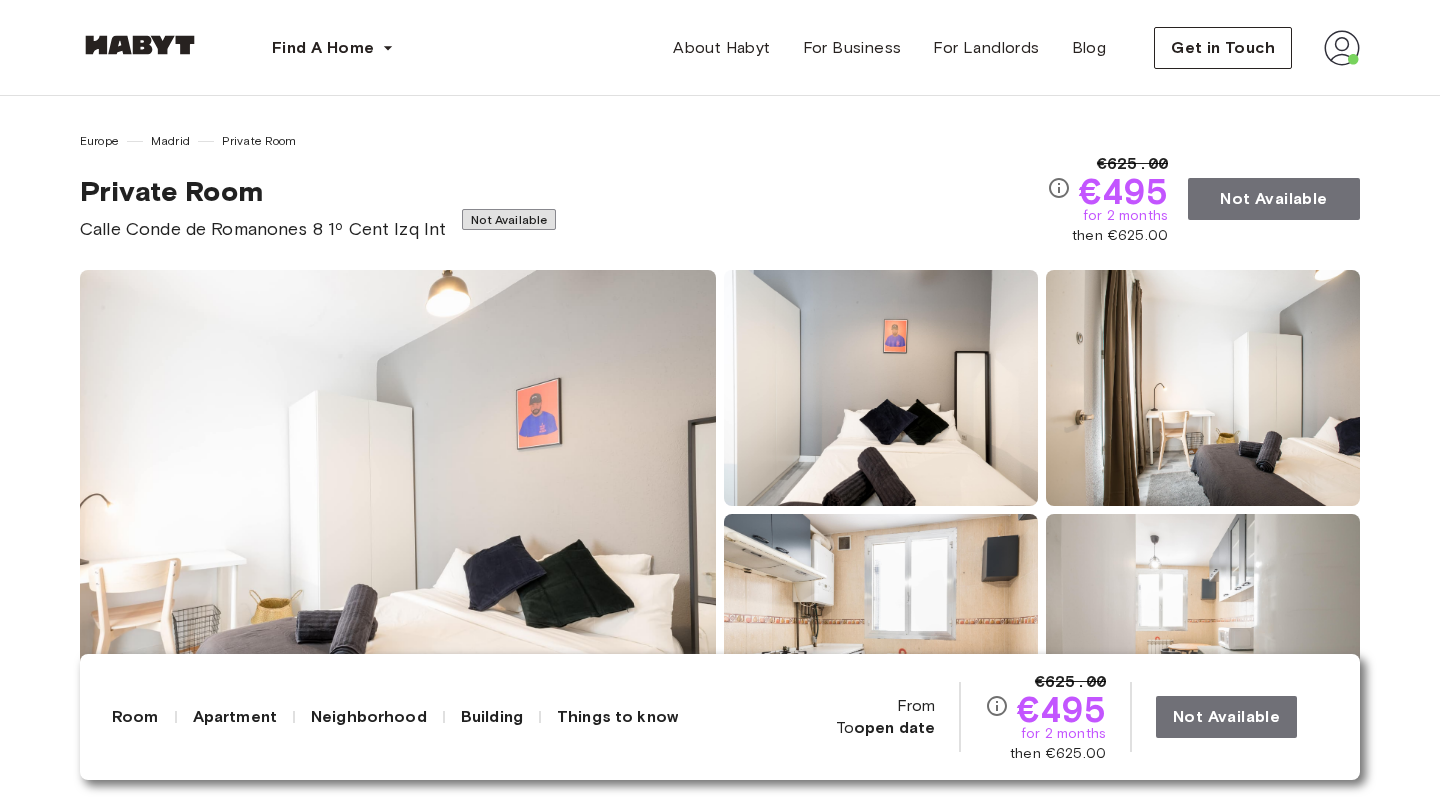 click at bounding box center [398, 510] 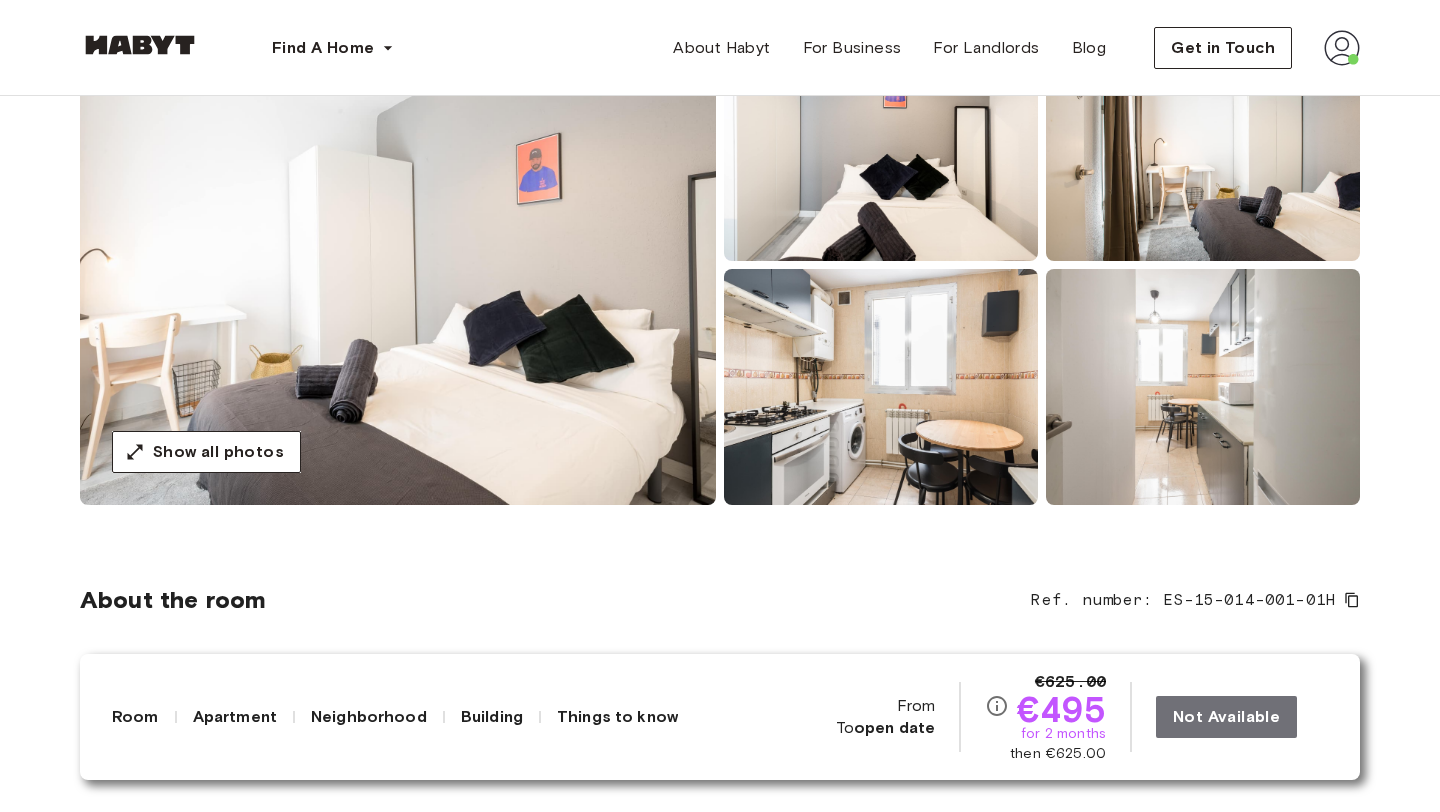 scroll, scrollTop: 257, scrollLeft: 0, axis: vertical 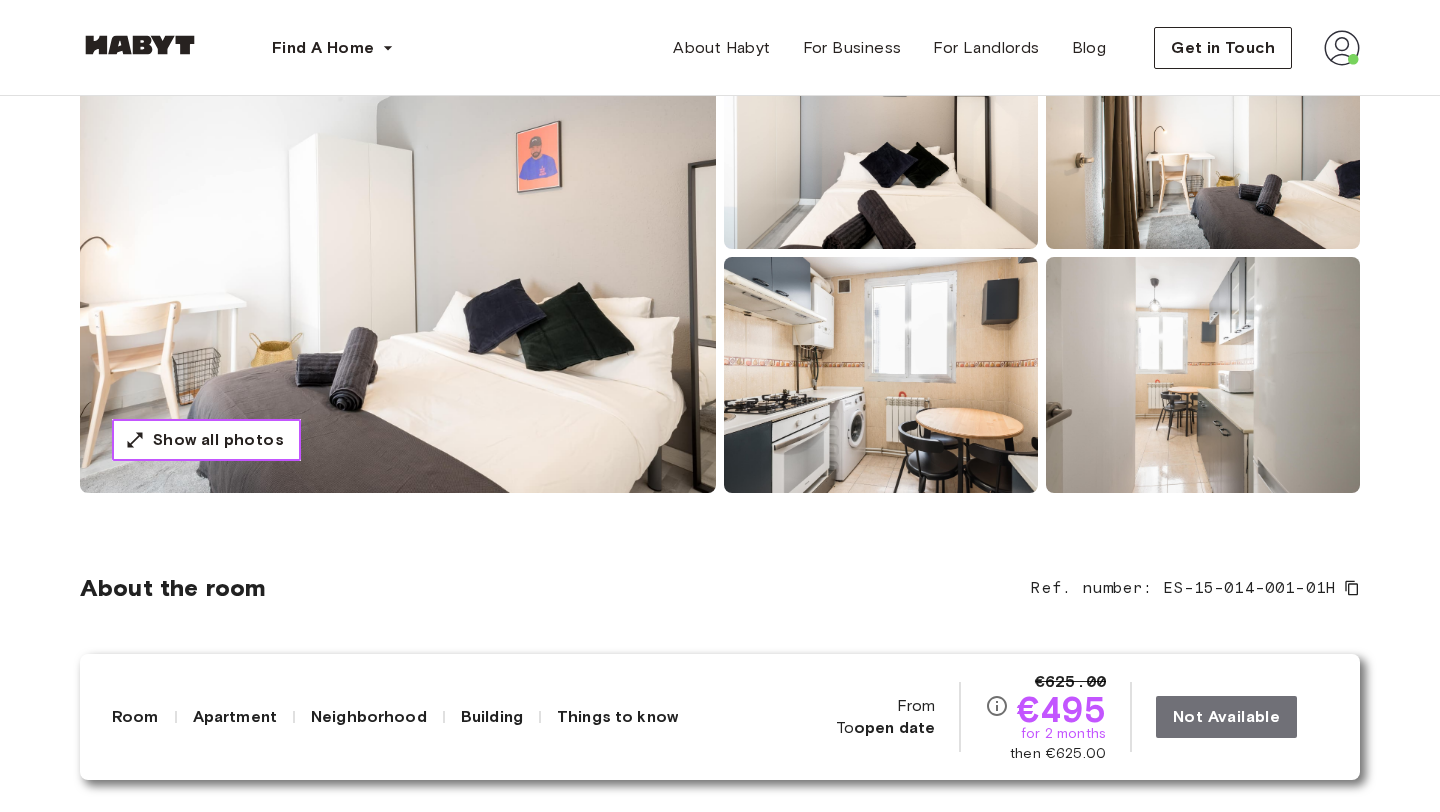 click on "Show all photos" at bounding box center (206, 440) 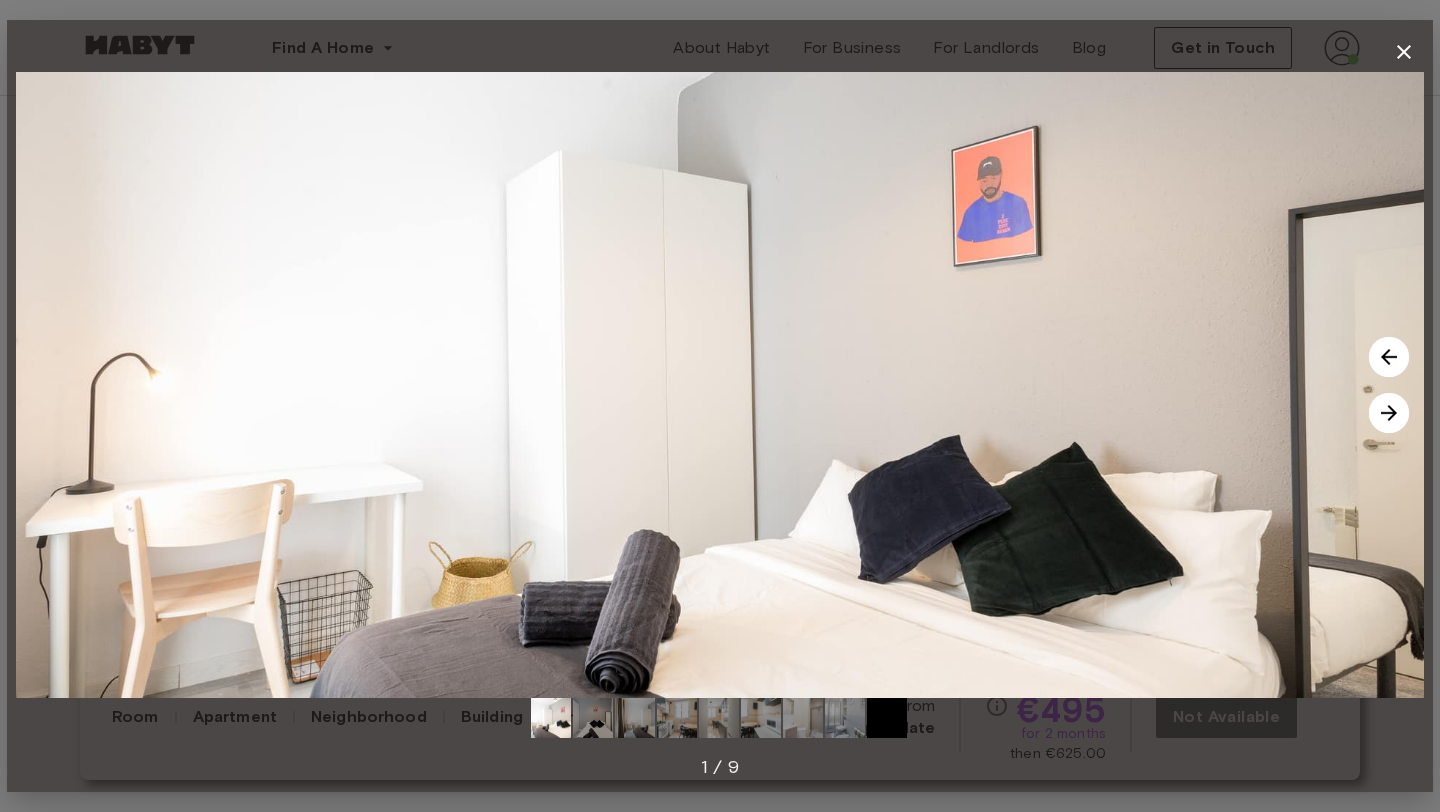 click at bounding box center (1389, 413) 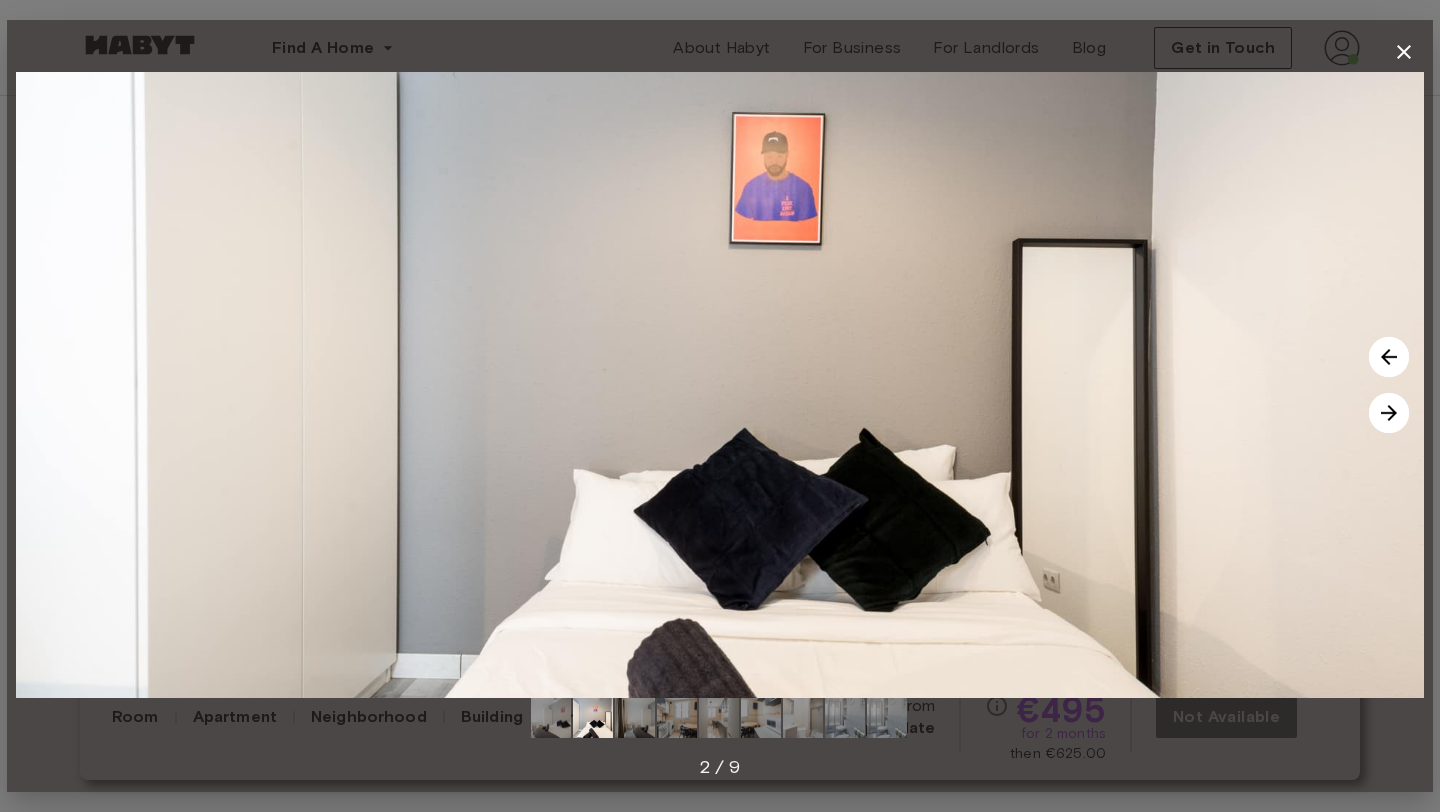 click at bounding box center [1389, 413] 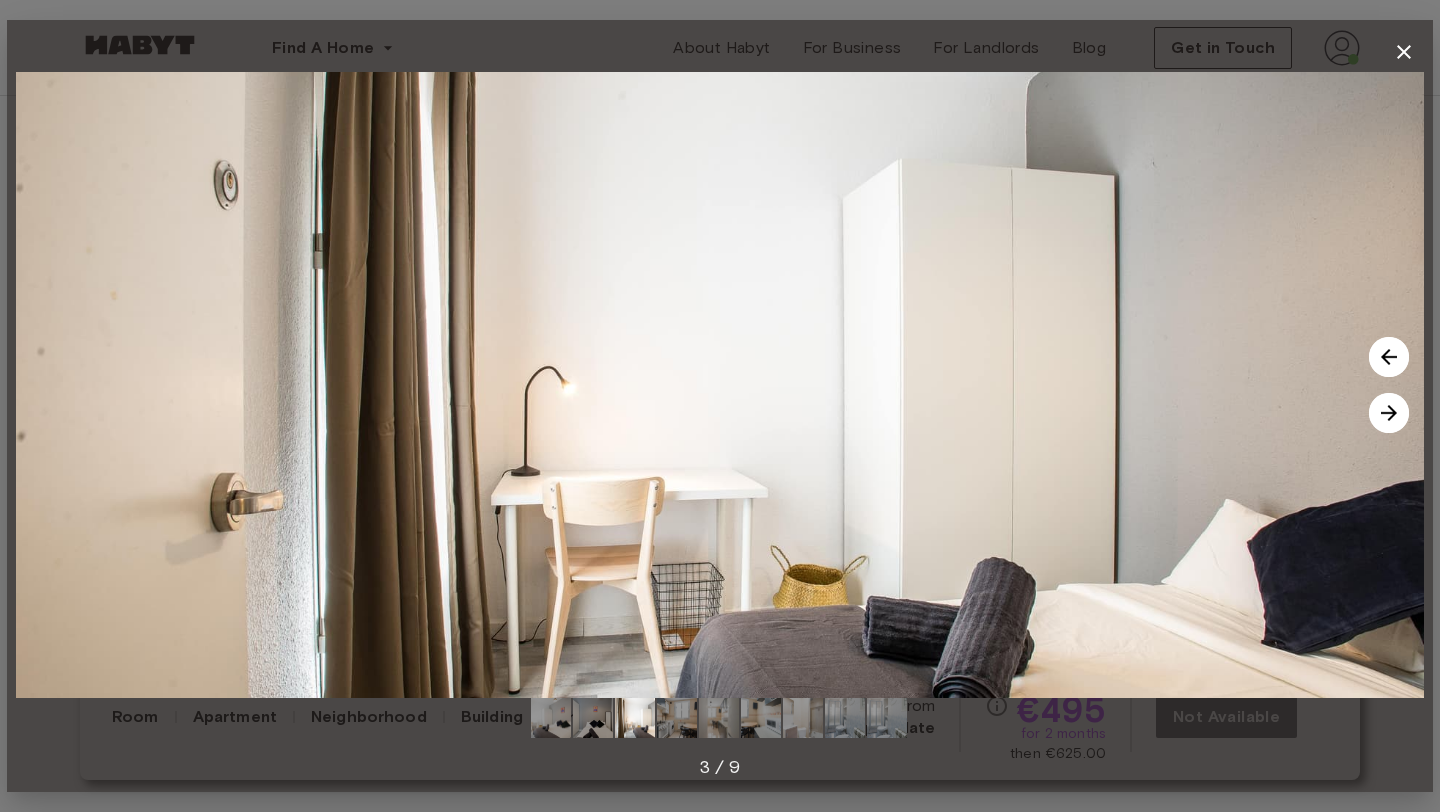 click at bounding box center [1389, 413] 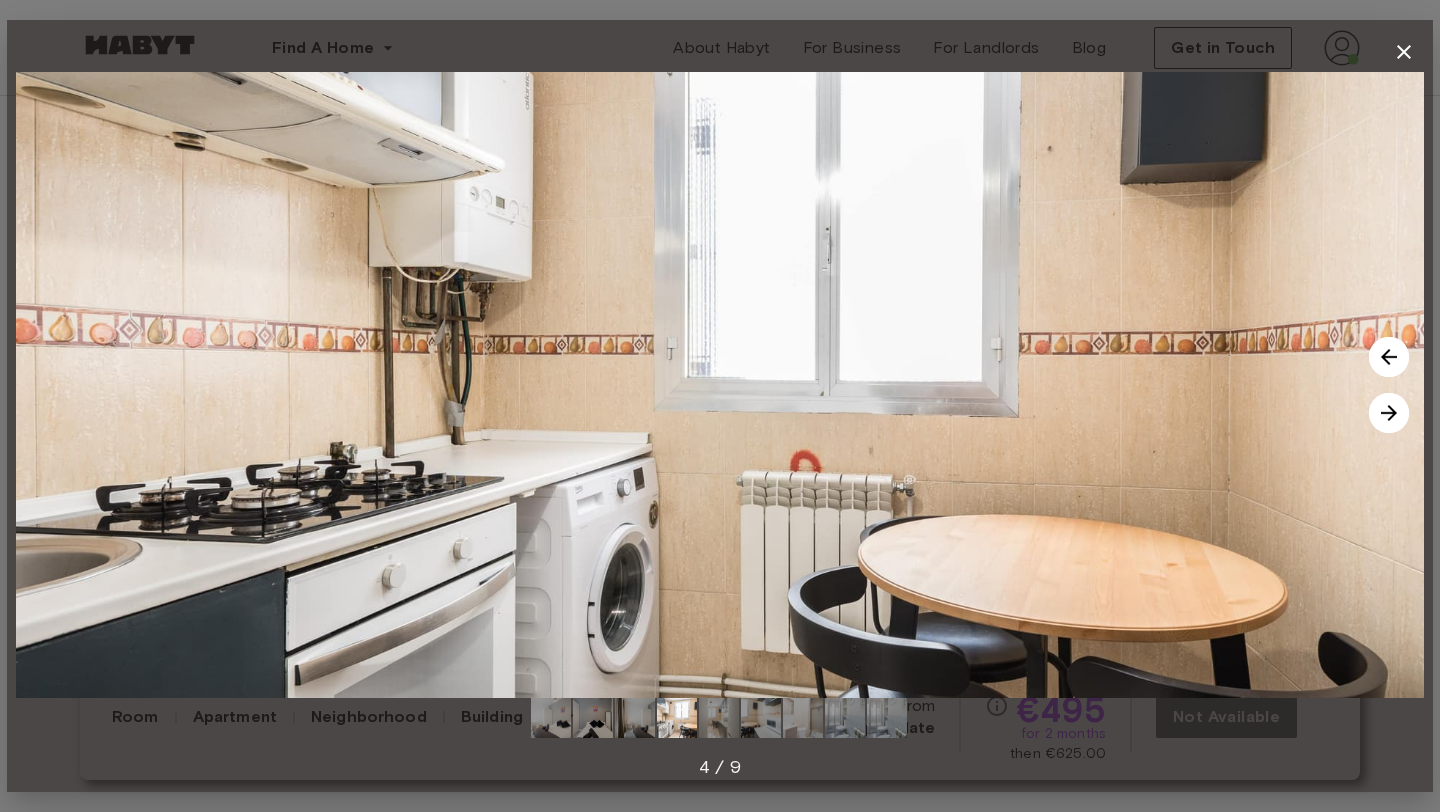 click at bounding box center [1389, 357] 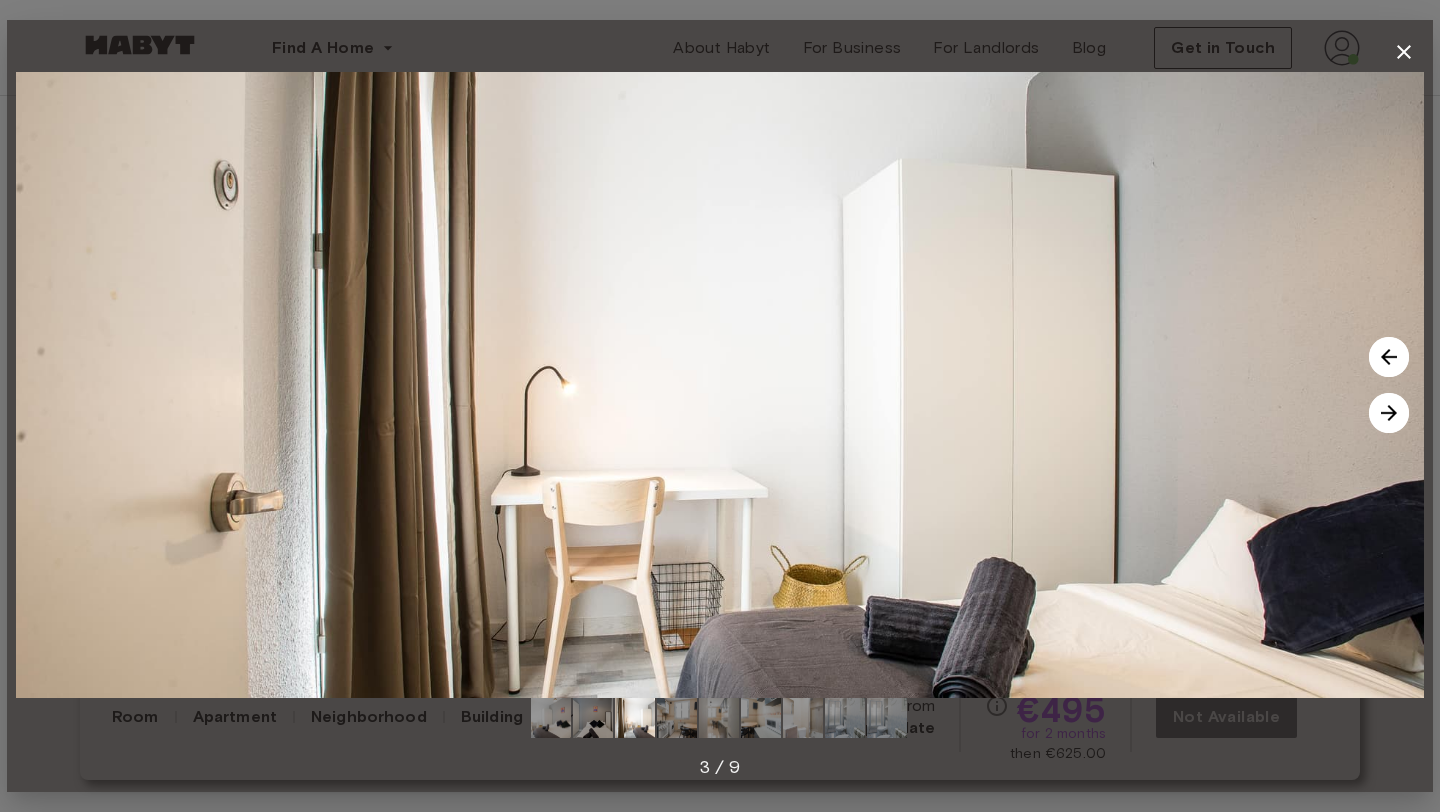 click at bounding box center [1389, 357] 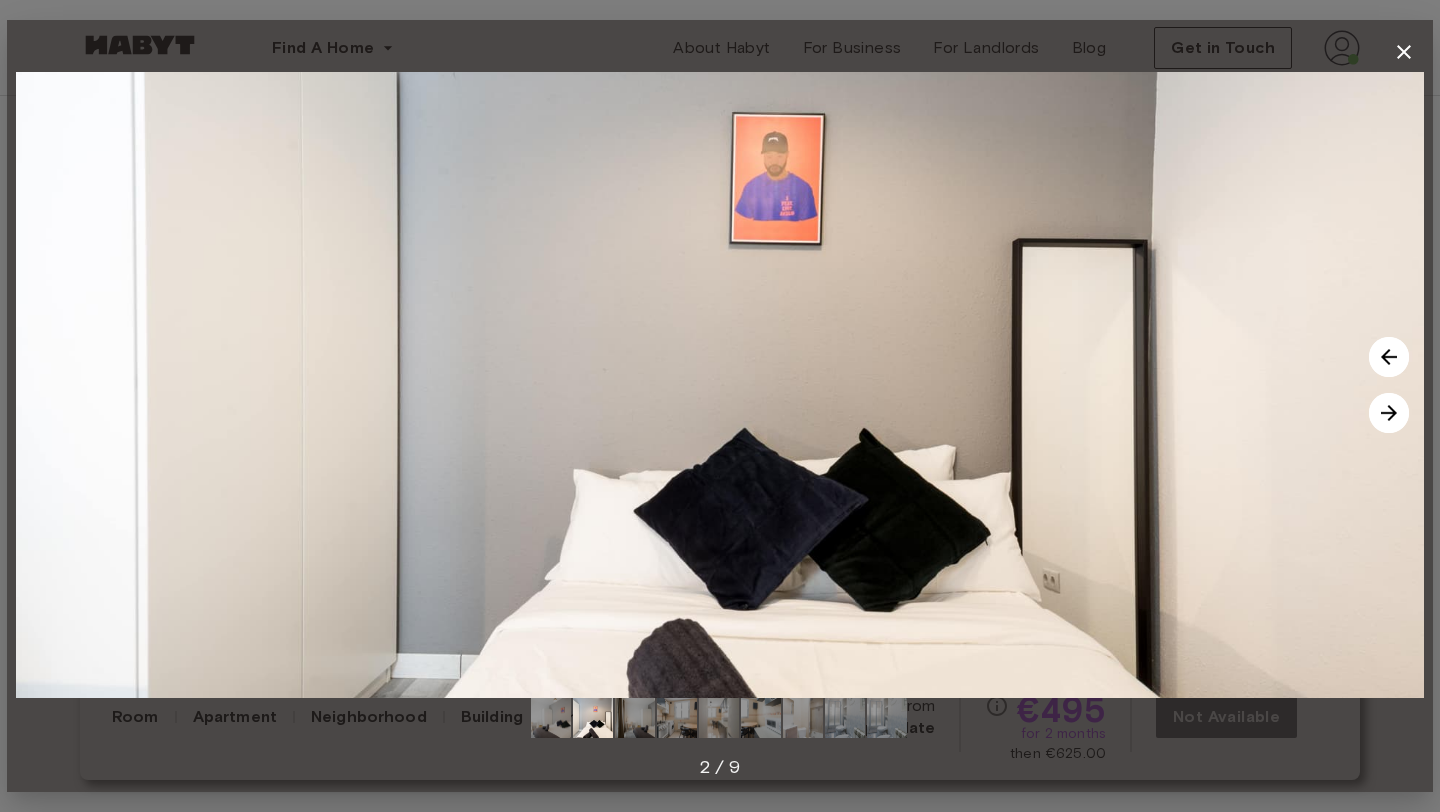 click at bounding box center [1389, 357] 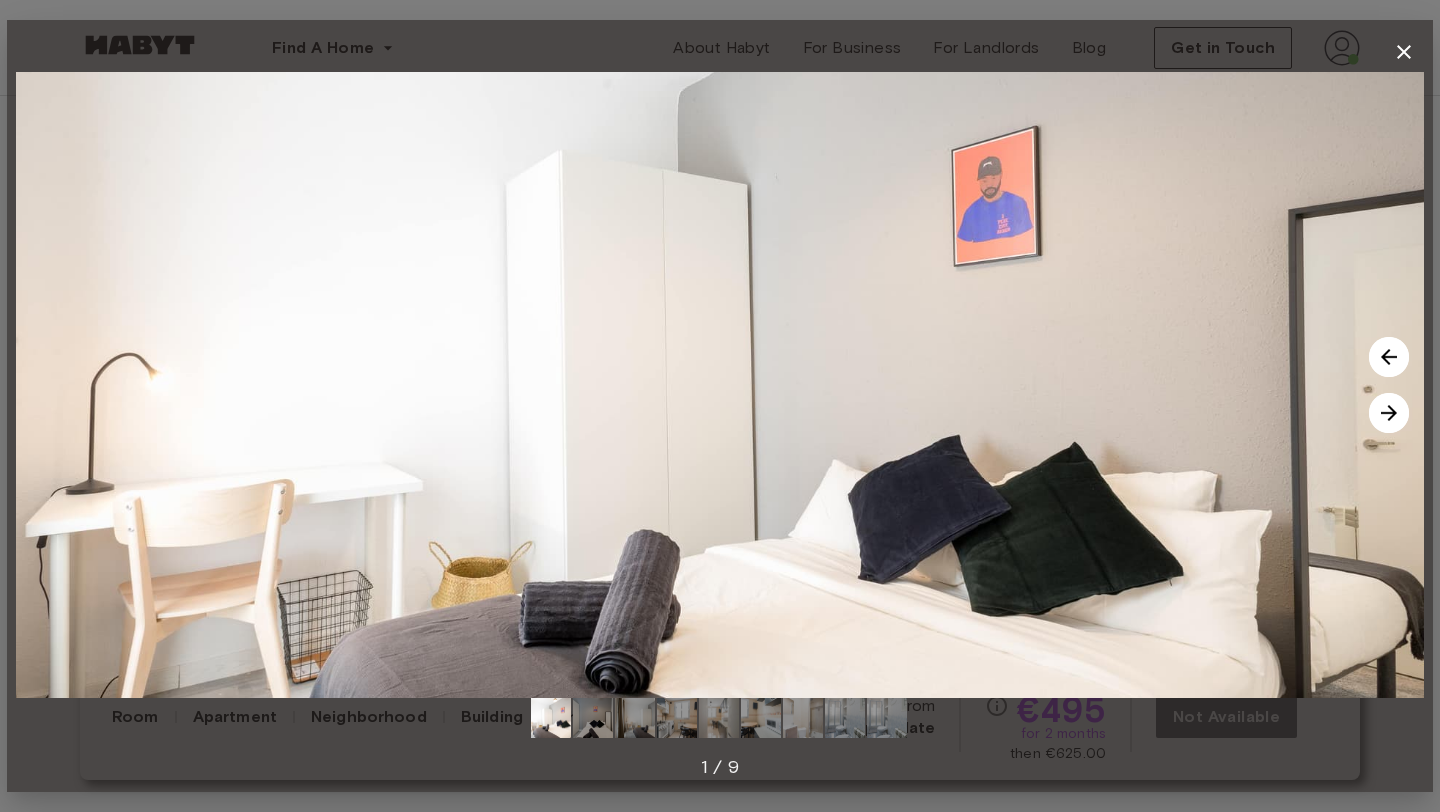 click at bounding box center [1389, 357] 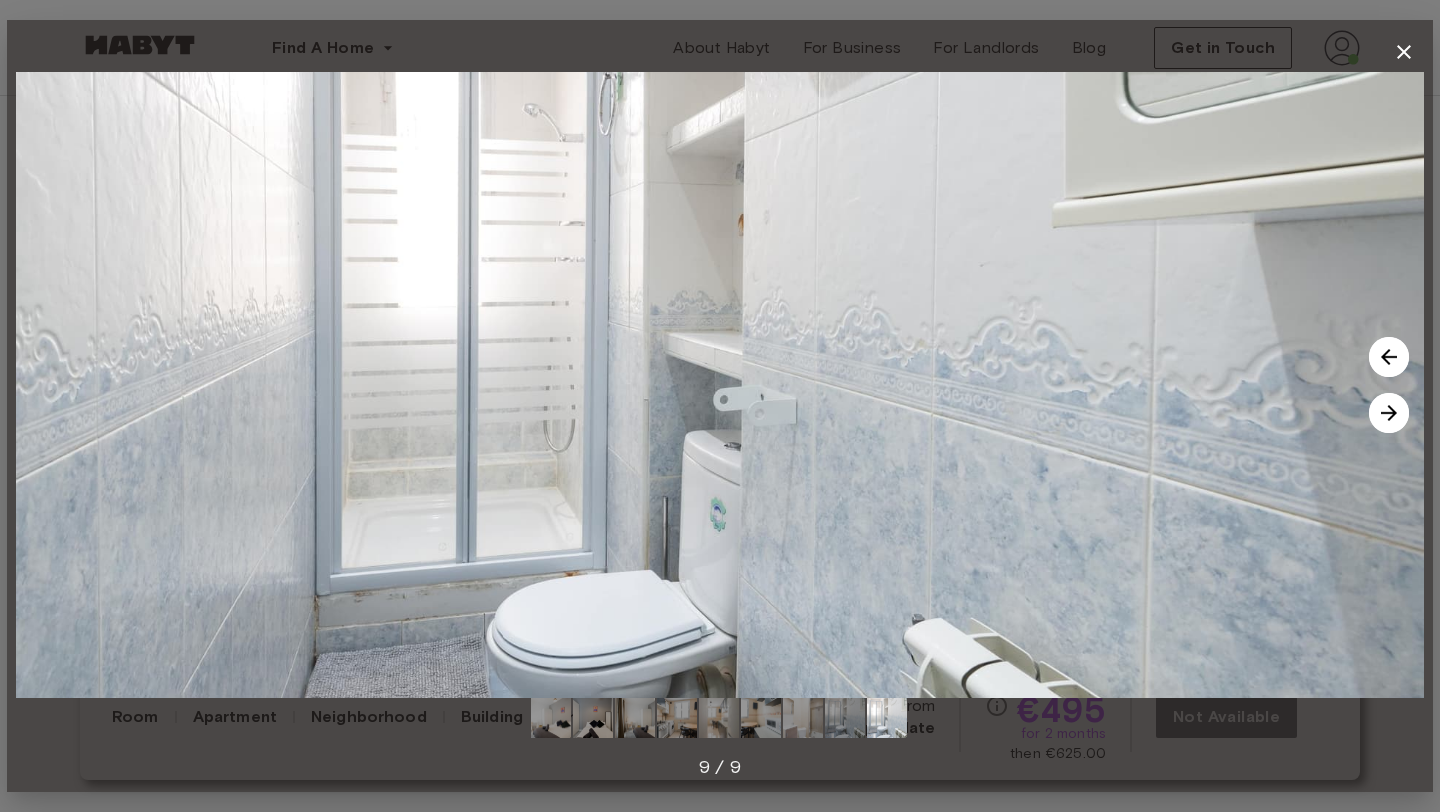 click 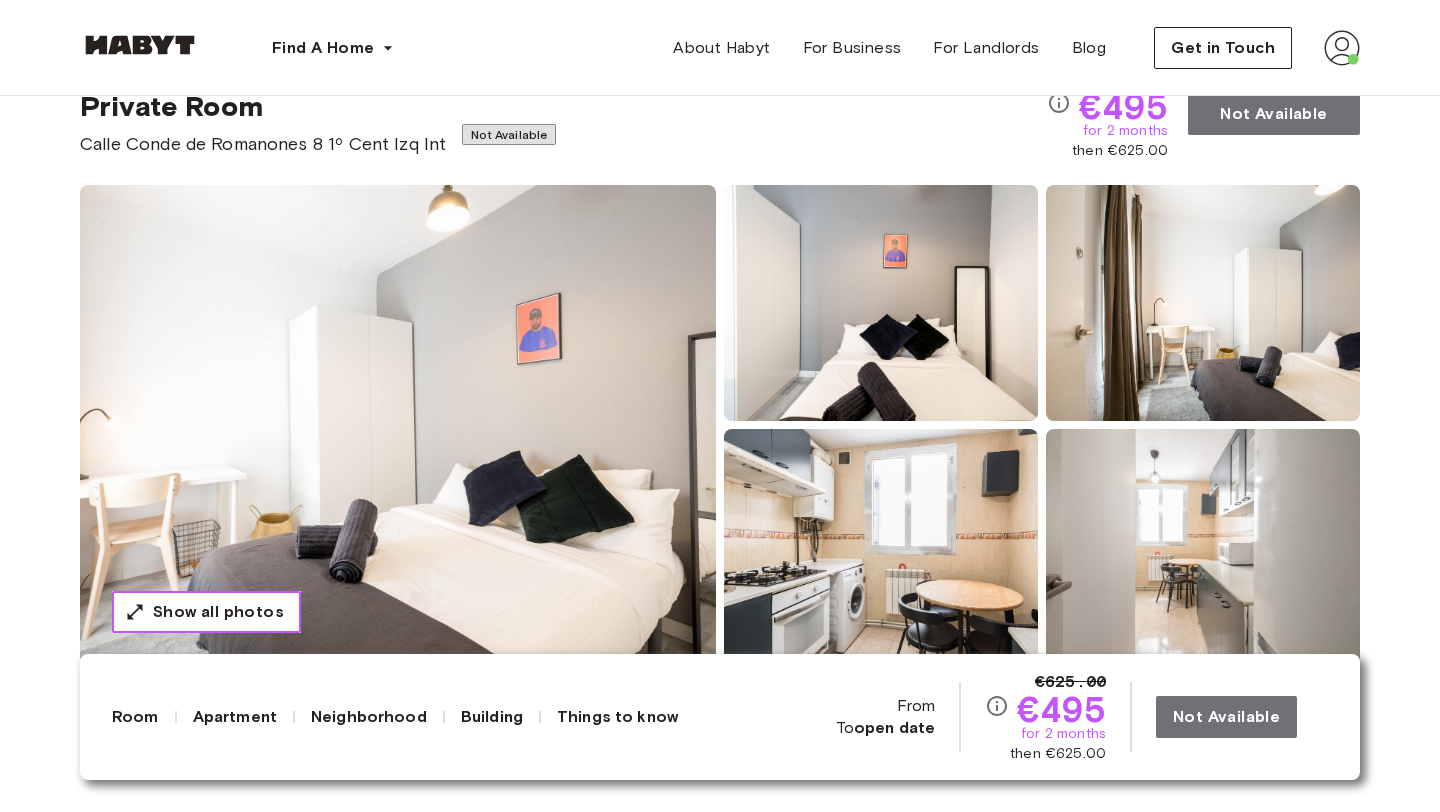 scroll, scrollTop: 0, scrollLeft: 0, axis: both 